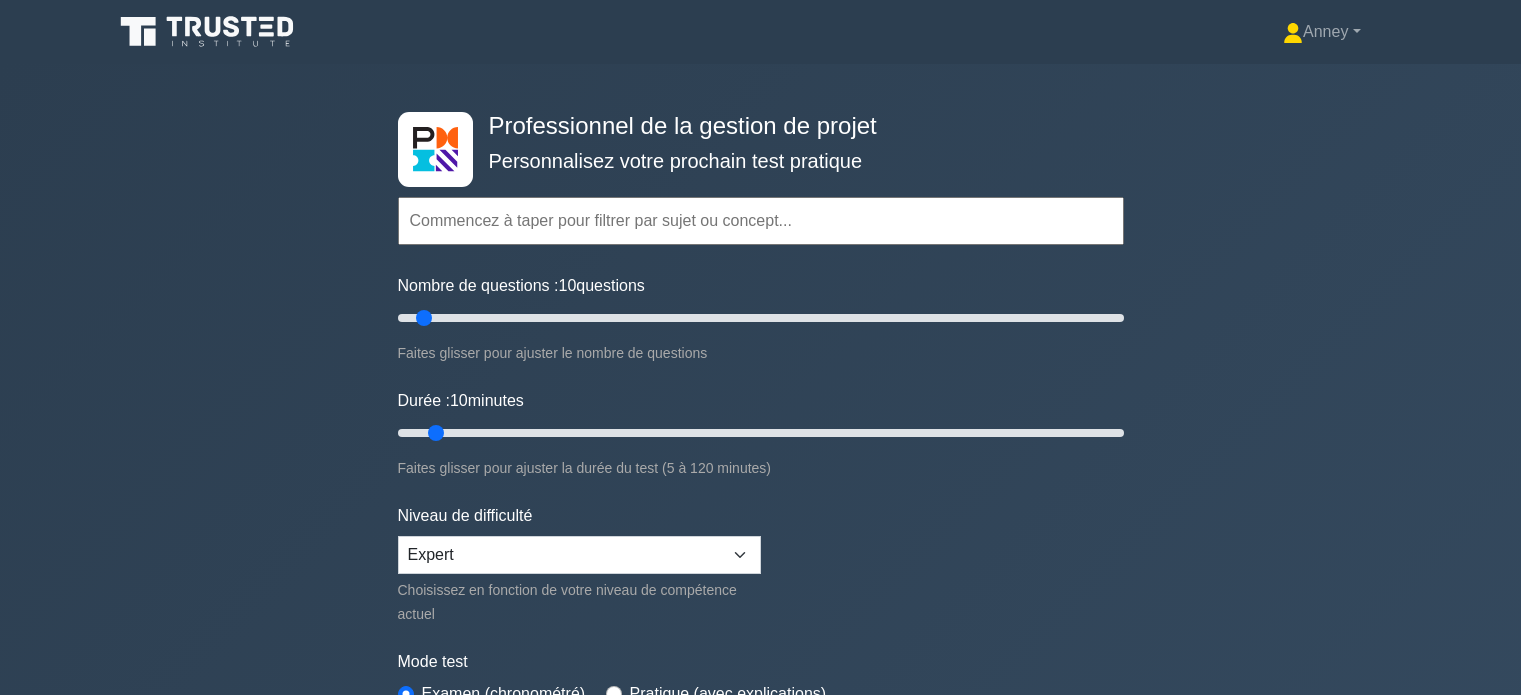 scroll, scrollTop: 1300, scrollLeft: 0, axis: vertical 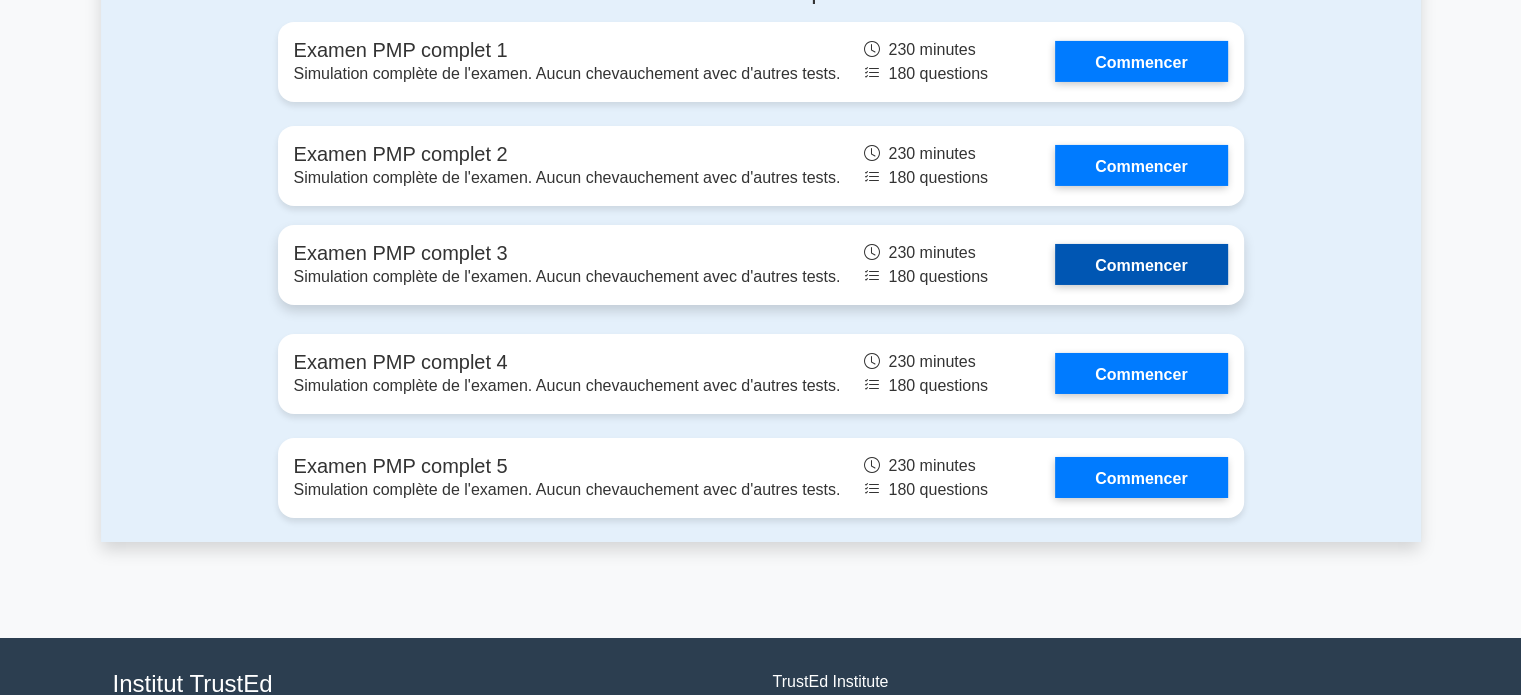 click on "Commencer" at bounding box center [1141, 264] 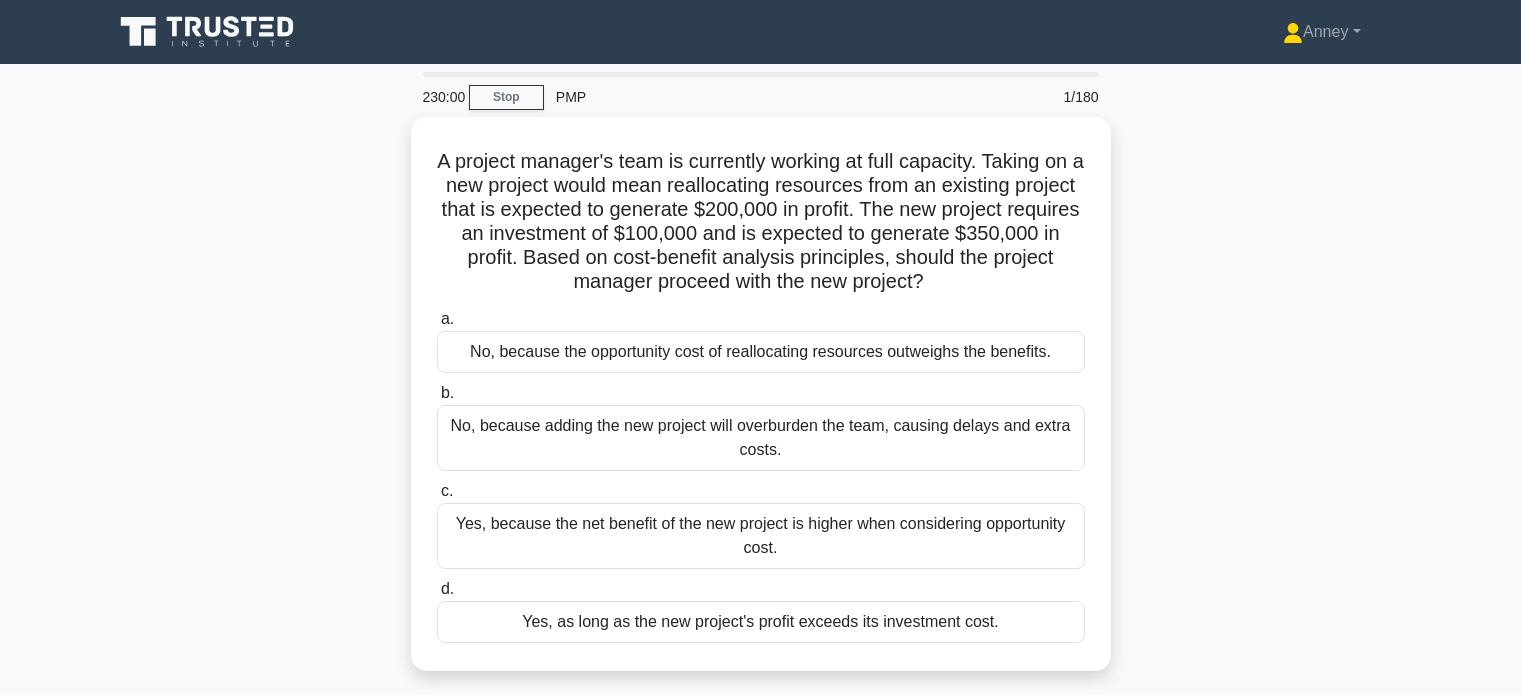 scroll, scrollTop: 0, scrollLeft: 0, axis: both 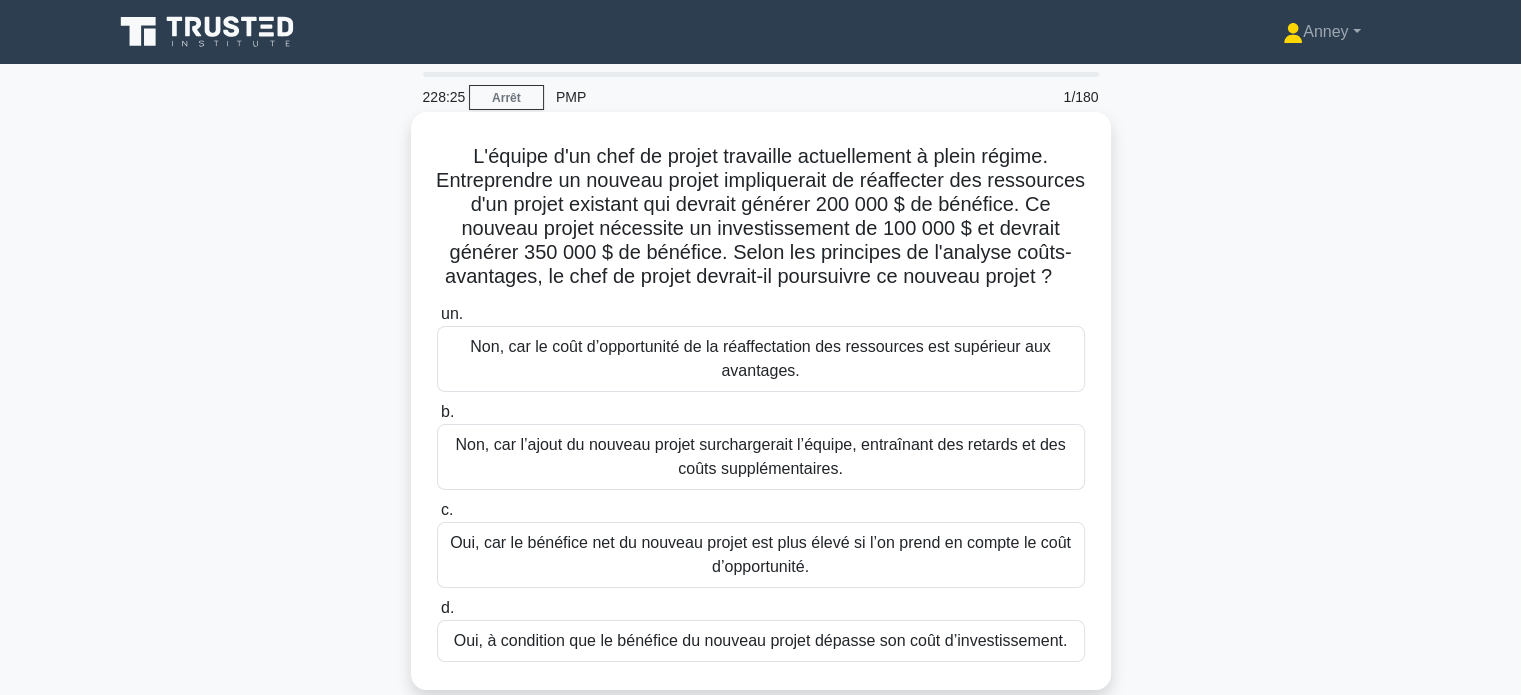 click on "Oui, car le bénéfice net du nouveau projet est plus élevé si l’on prend en compte le coût d’opportunité." at bounding box center [761, 555] 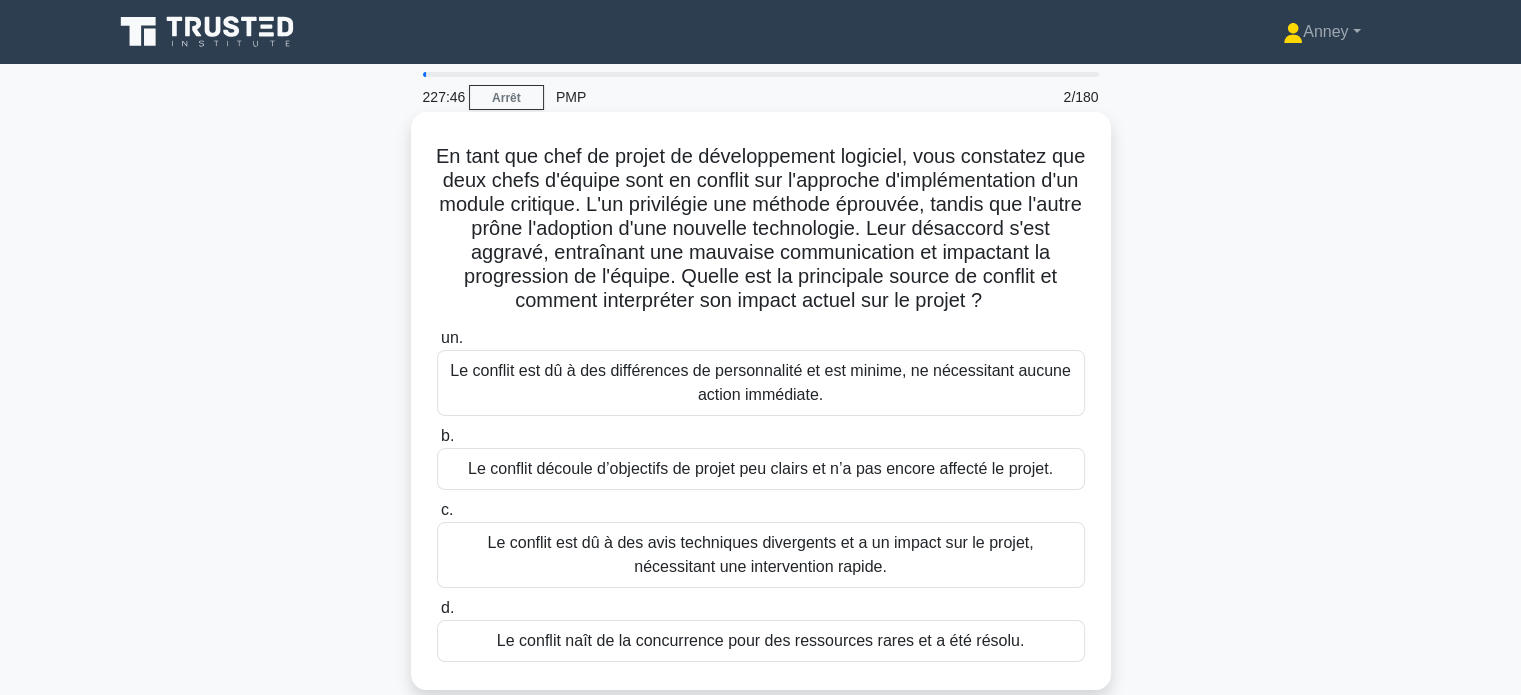 click on "Le conflit est dû à des avis techniques divergents et a un impact sur le projet, nécessitant une intervention rapide." at bounding box center (760, 554) 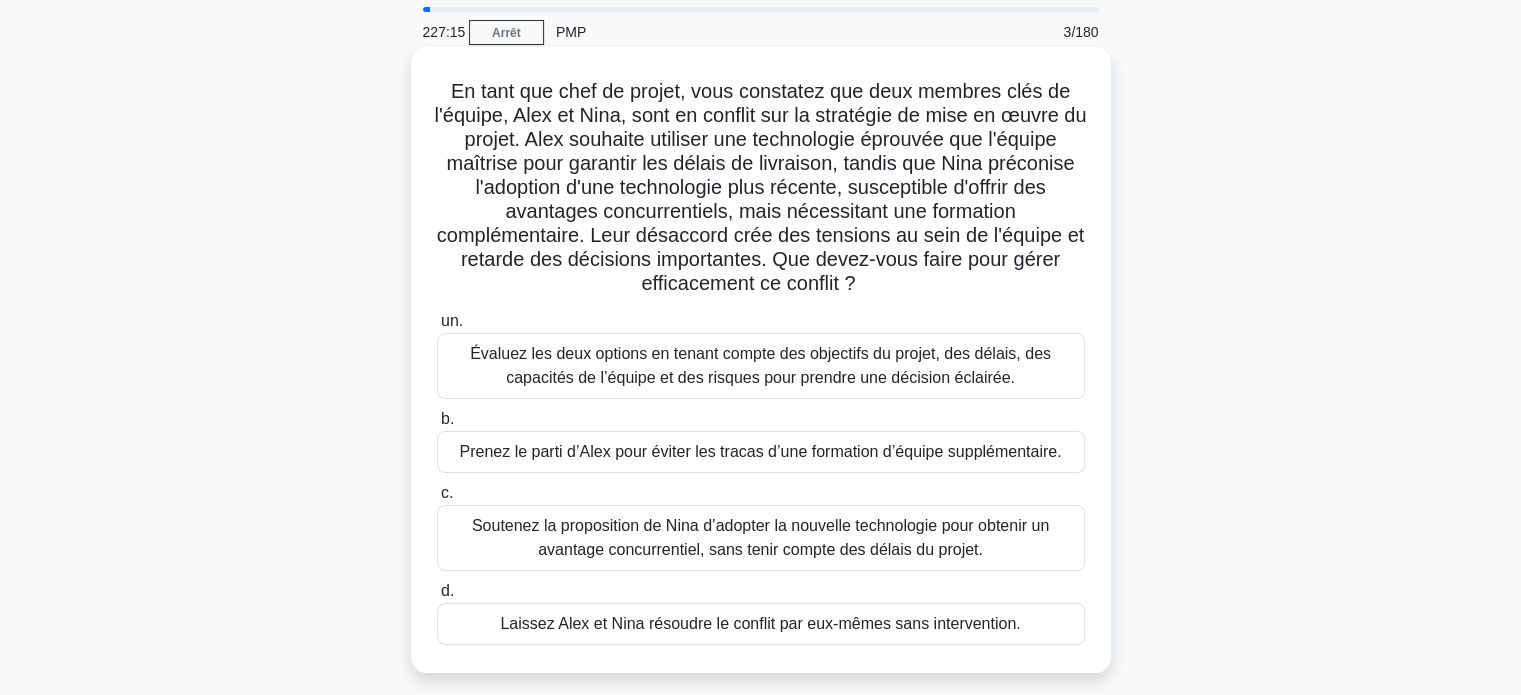 scroll, scrollTop: 100, scrollLeft: 0, axis: vertical 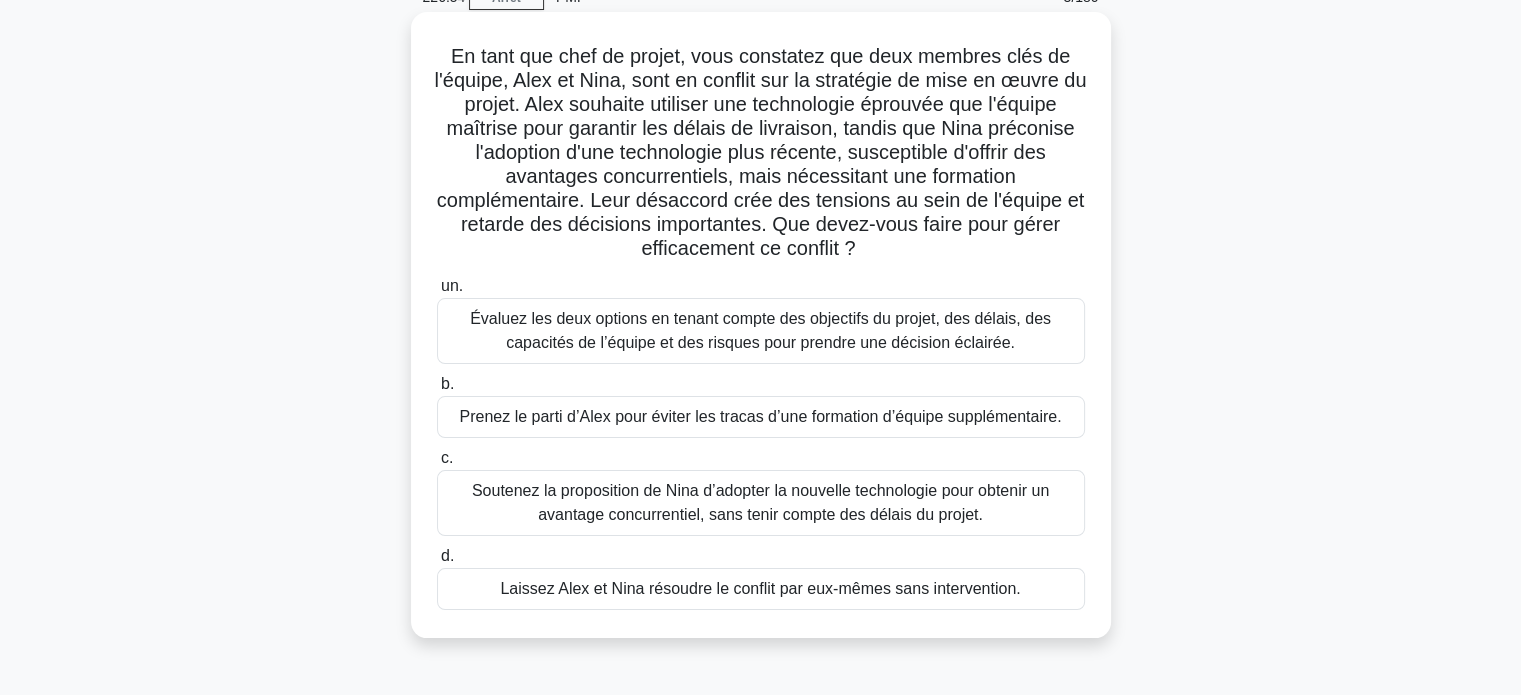 click on "Évaluez les deux options en tenant compte des objectifs du projet, des délais, des capacités de l’équipe et des risques pour prendre une décision éclairée." at bounding box center (760, 330) 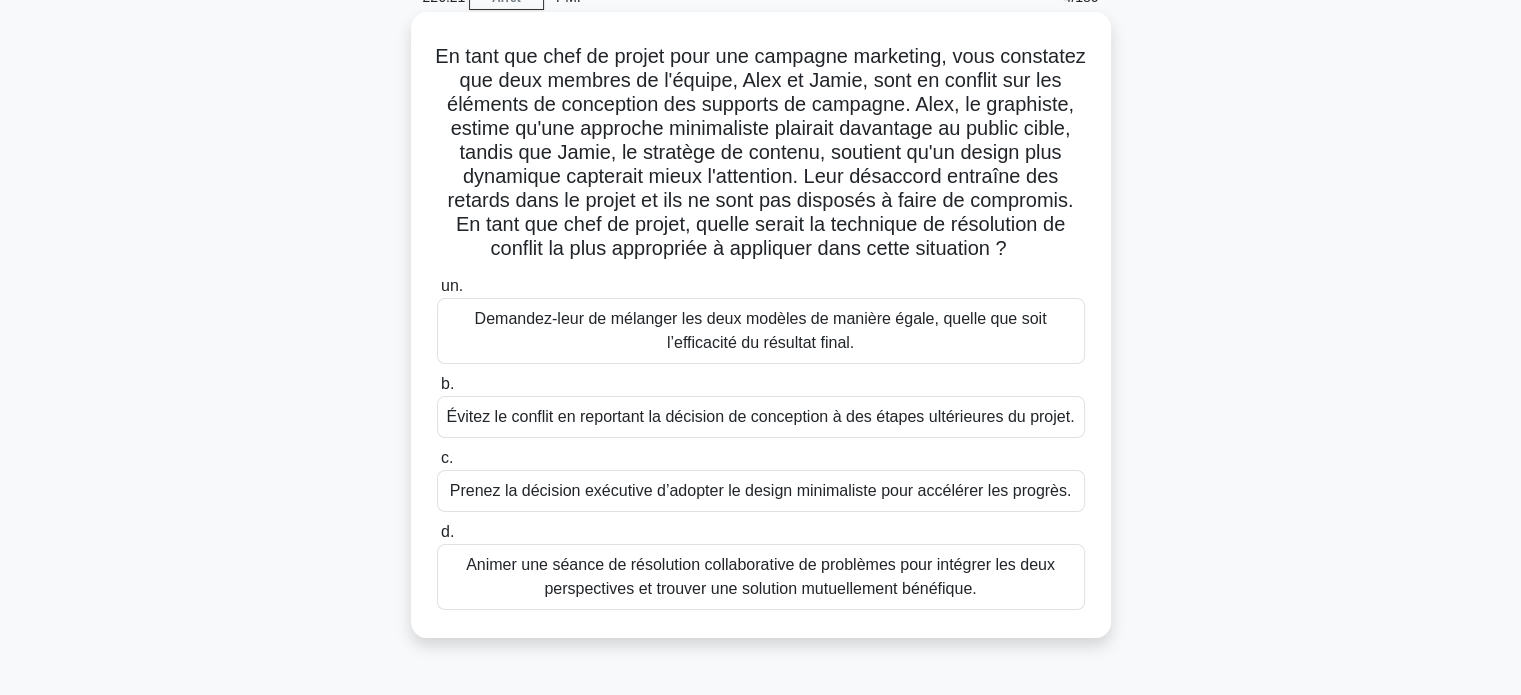 scroll, scrollTop: 200, scrollLeft: 0, axis: vertical 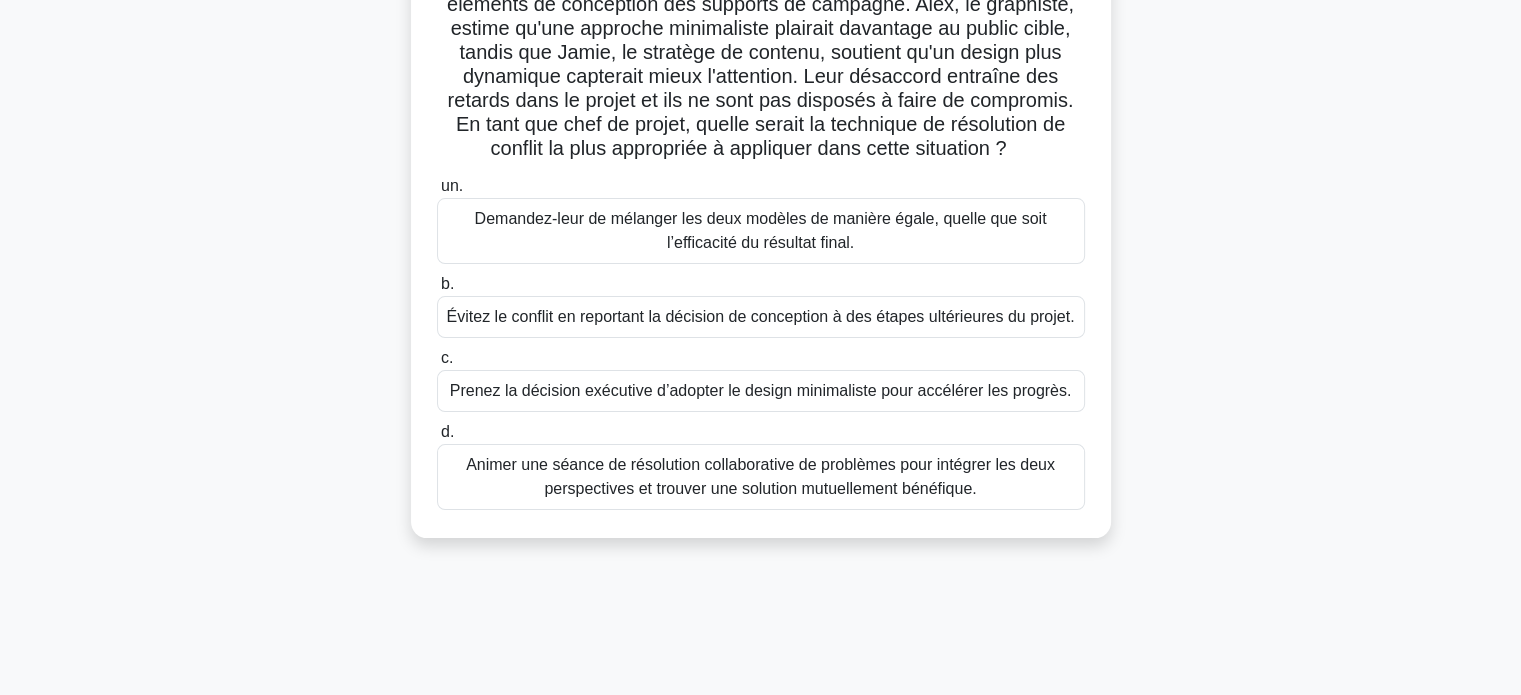 click on "Animer une séance de résolution collaborative de problèmes pour intégrer les deux perspectives et trouver une solution mutuellement bénéfique." at bounding box center (761, 477) 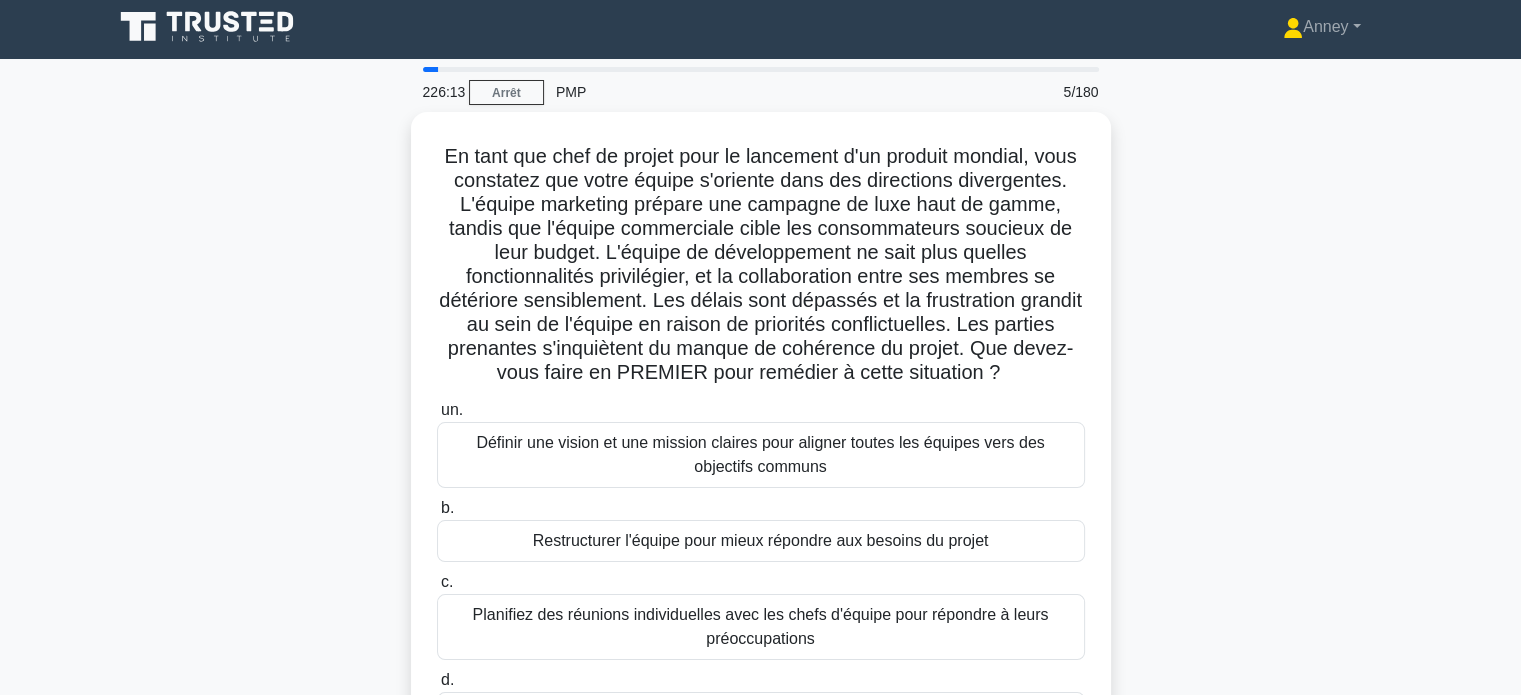 scroll, scrollTop: 0, scrollLeft: 0, axis: both 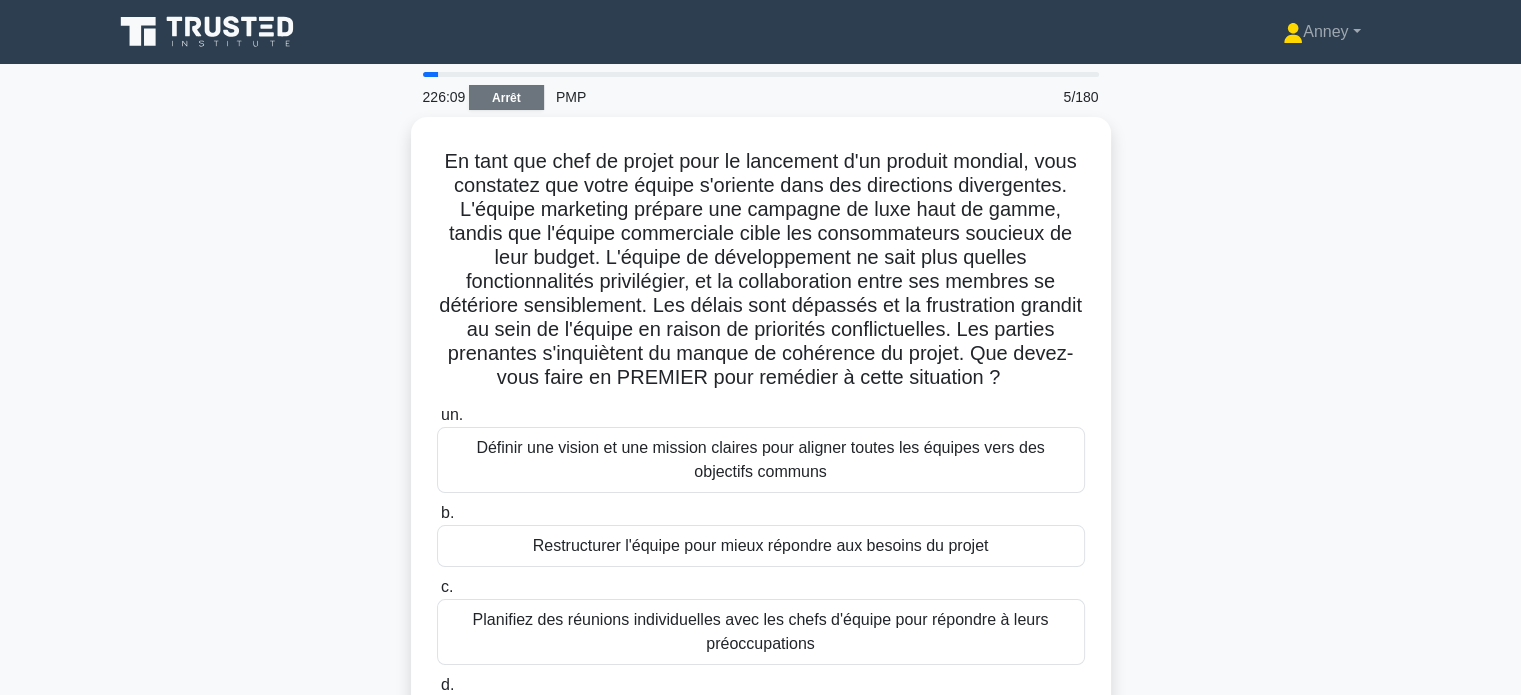 drag, startPoint x: 508, startPoint y: 97, endPoint x: 520, endPoint y: 99, distance: 12.165525 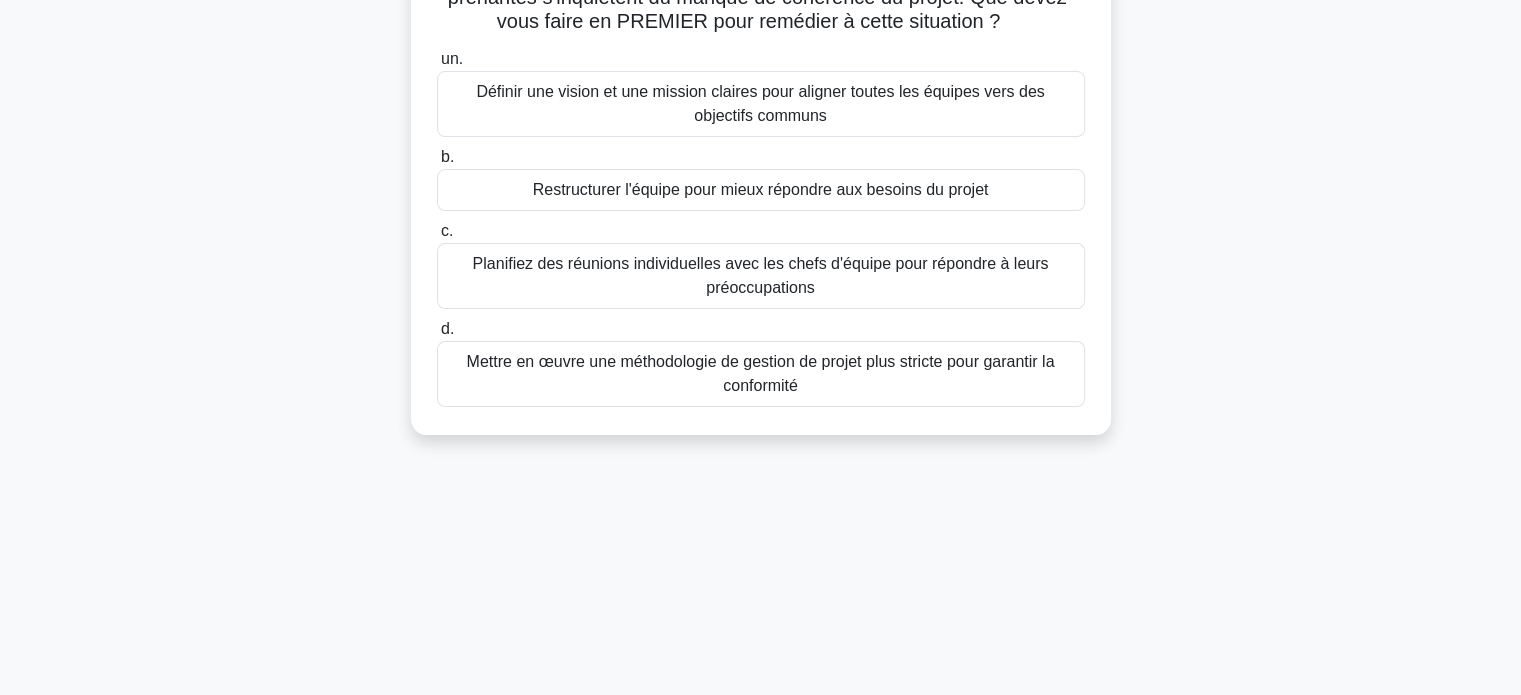 scroll, scrollTop: 385, scrollLeft: 0, axis: vertical 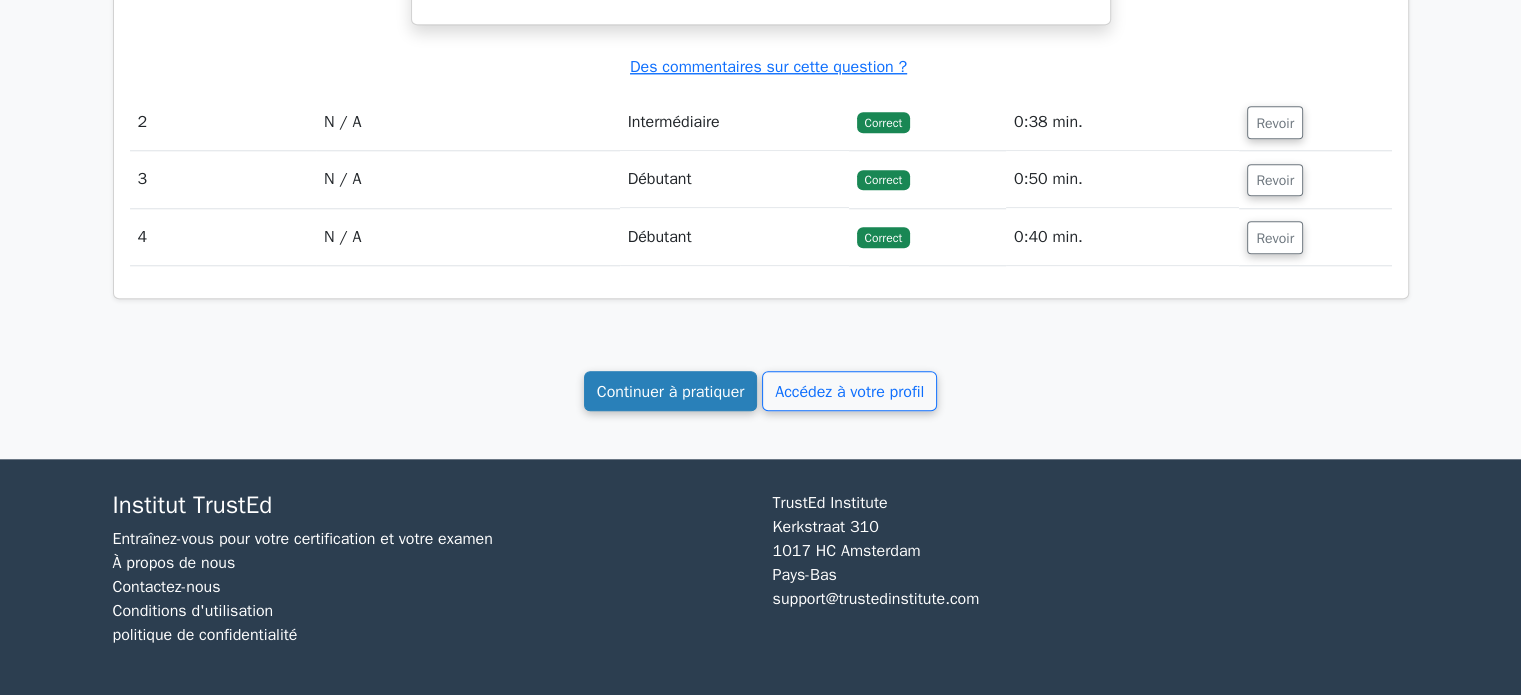 click on "Continuer à pratiquer" at bounding box center (671, 392) 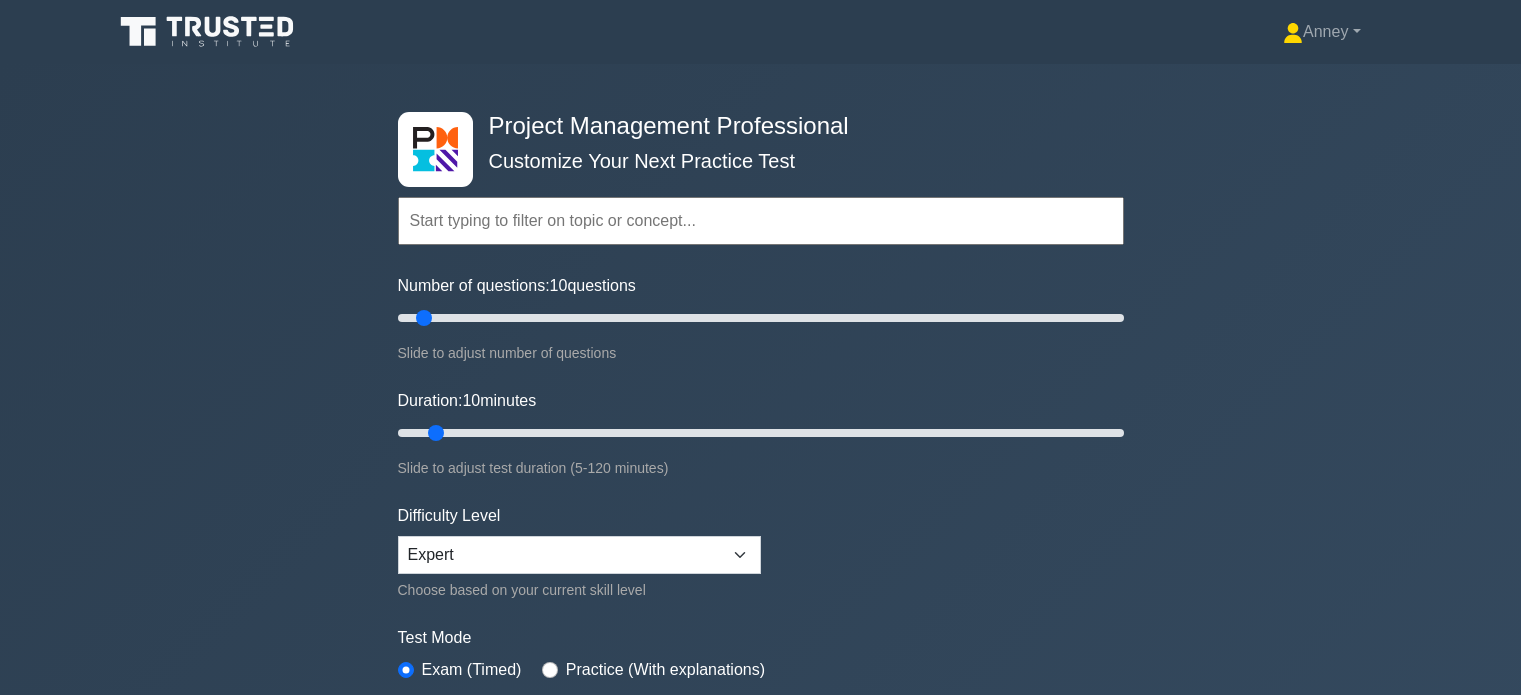 scroll, scrollTop: 0, scrollLeft: 0, axis: both 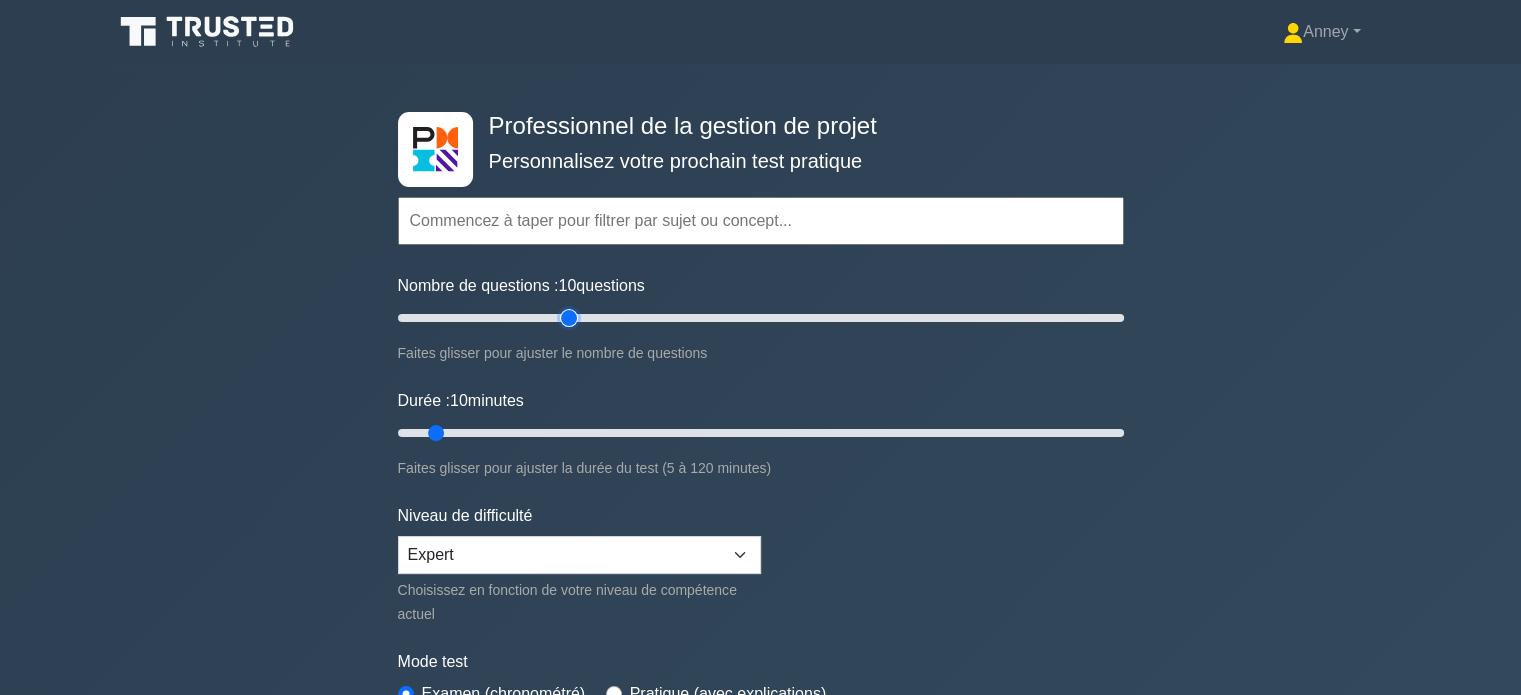 click on "Nombre de questions :  10  questions" at bounding box center [761, 318] 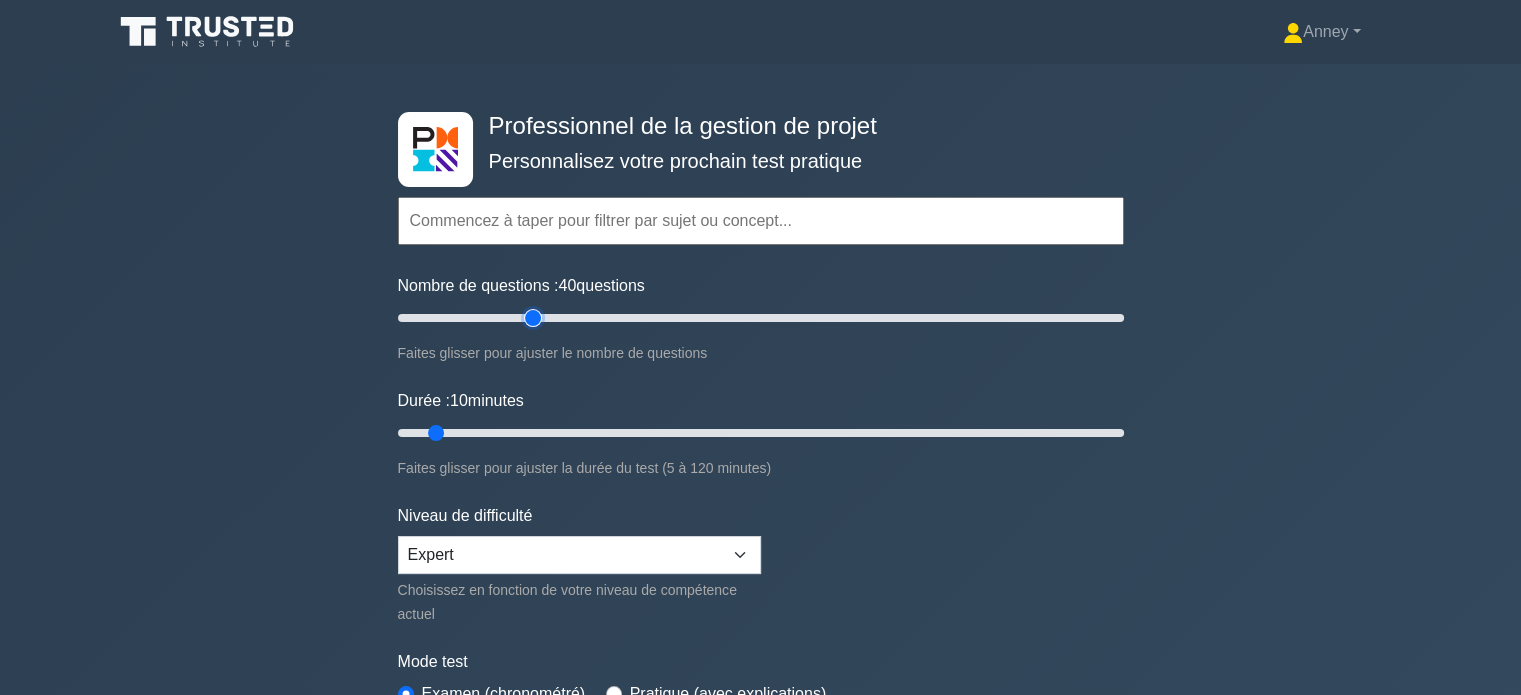 click on "Nombre de questions :  40  questions" at bounding box center [761, 318] 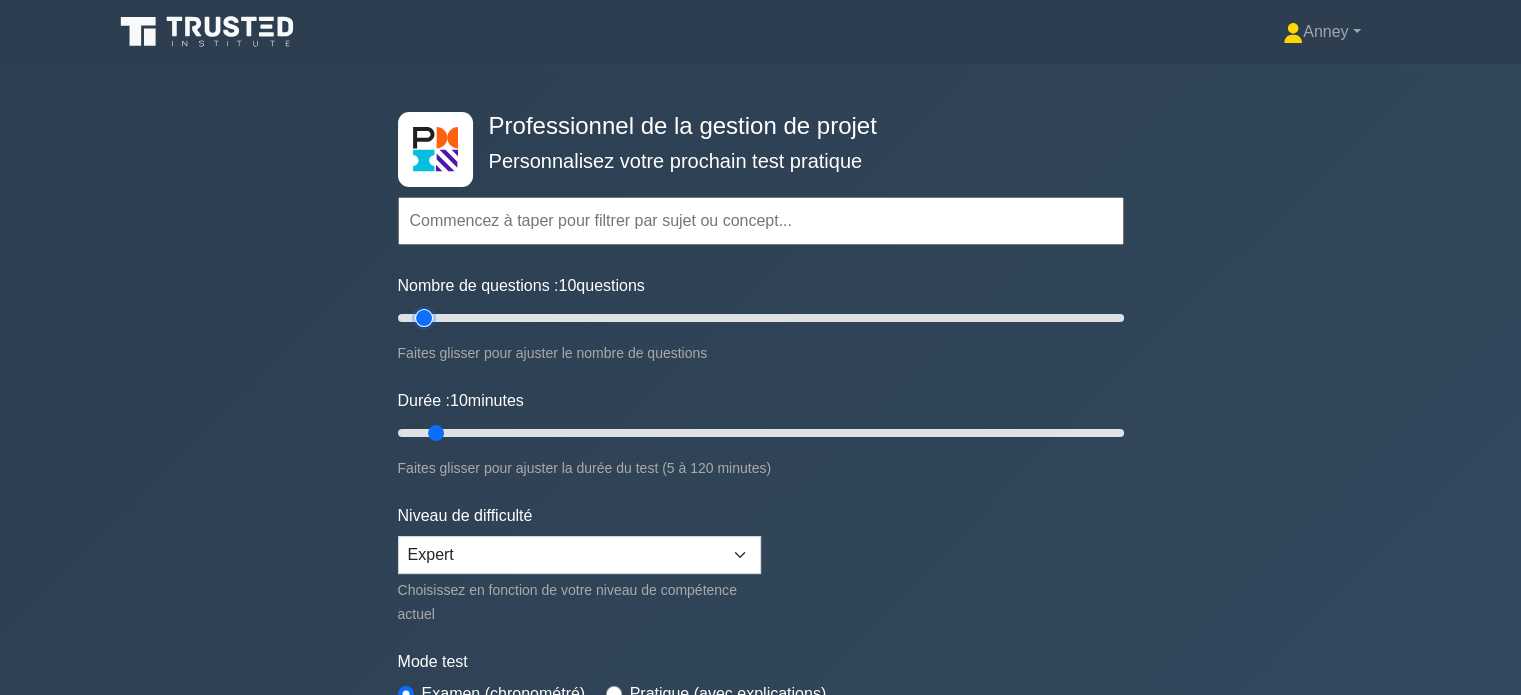 click on "Nombre de questions :  10  questions" at bounding box center [761, 318] 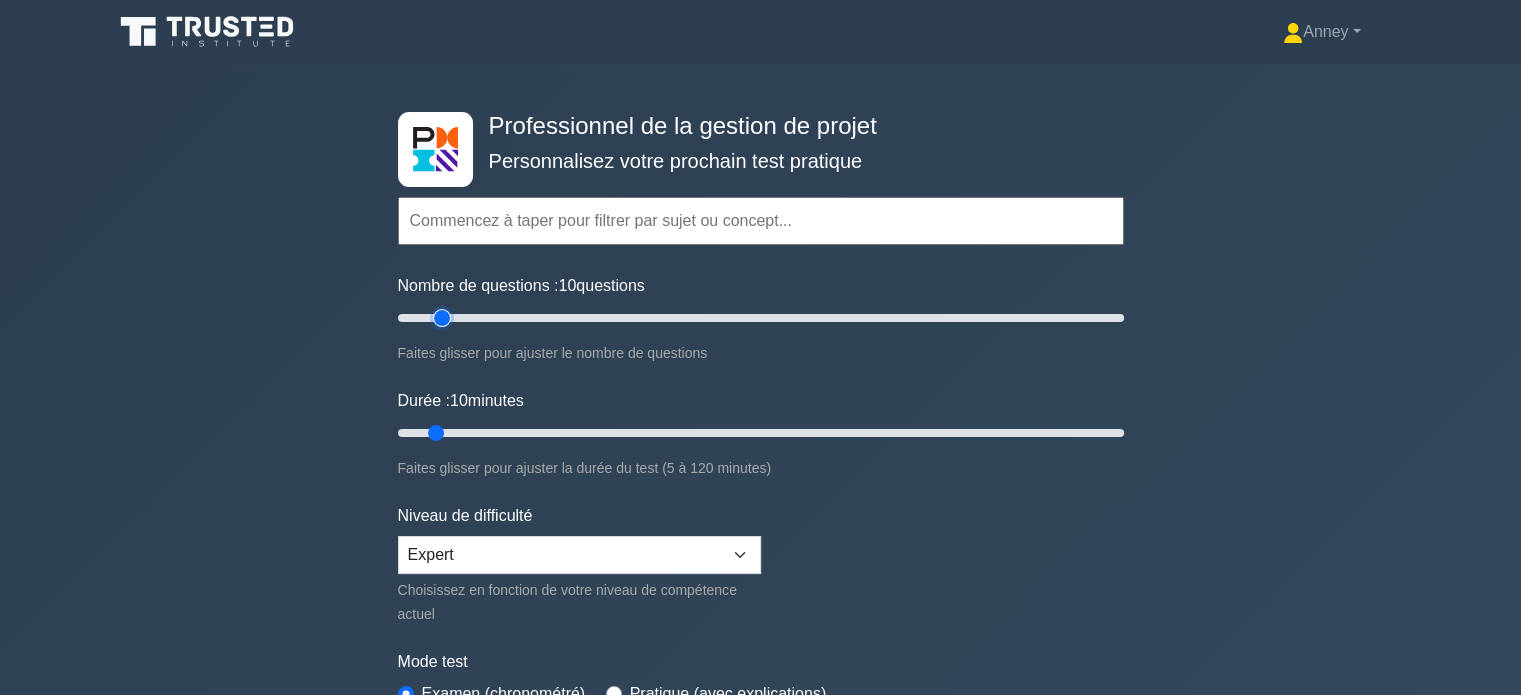 click on "Nombre de questions :  10  questions" at bounding box center (761, 318) 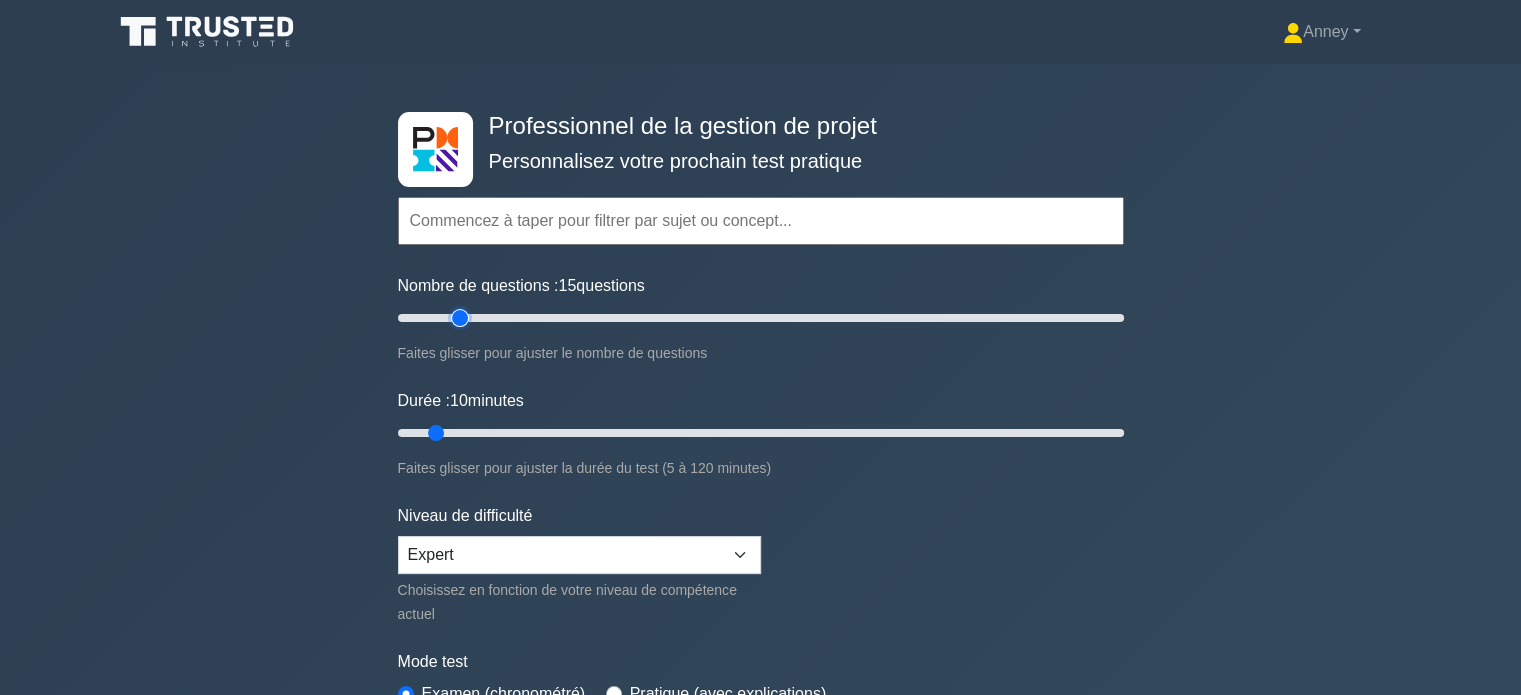 type on "20" 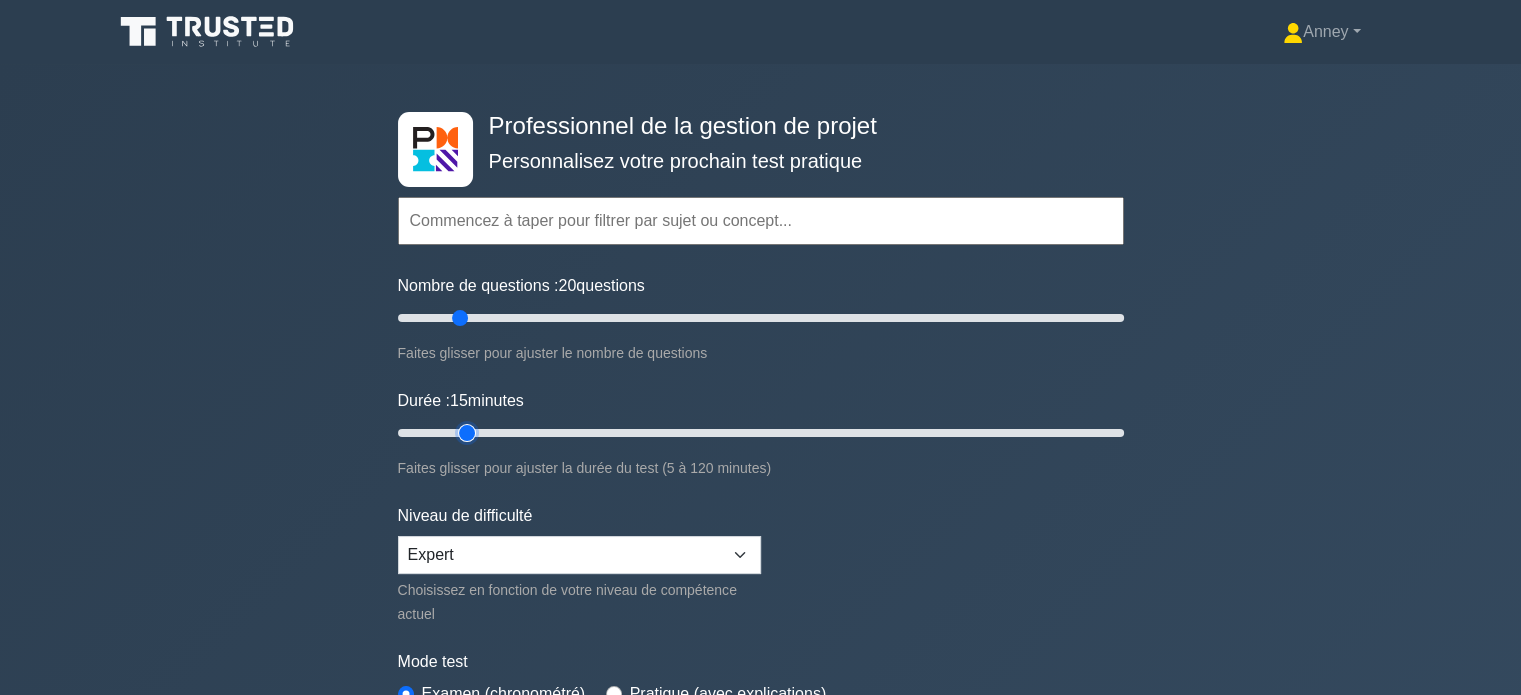 click on "Durée :  15  minutes" at bounding box center [761, 433] 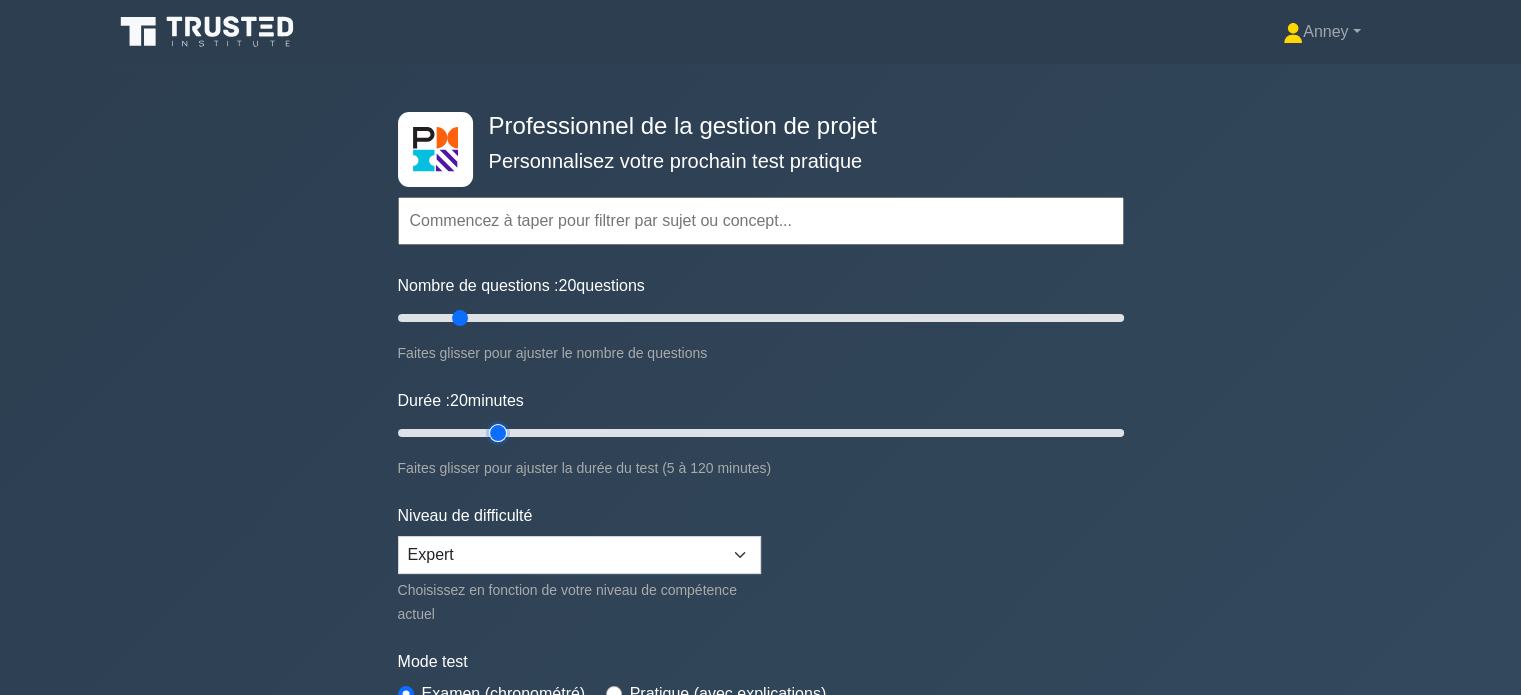 click on "Durée :  20  minutes" at bounding box center [761, 433] 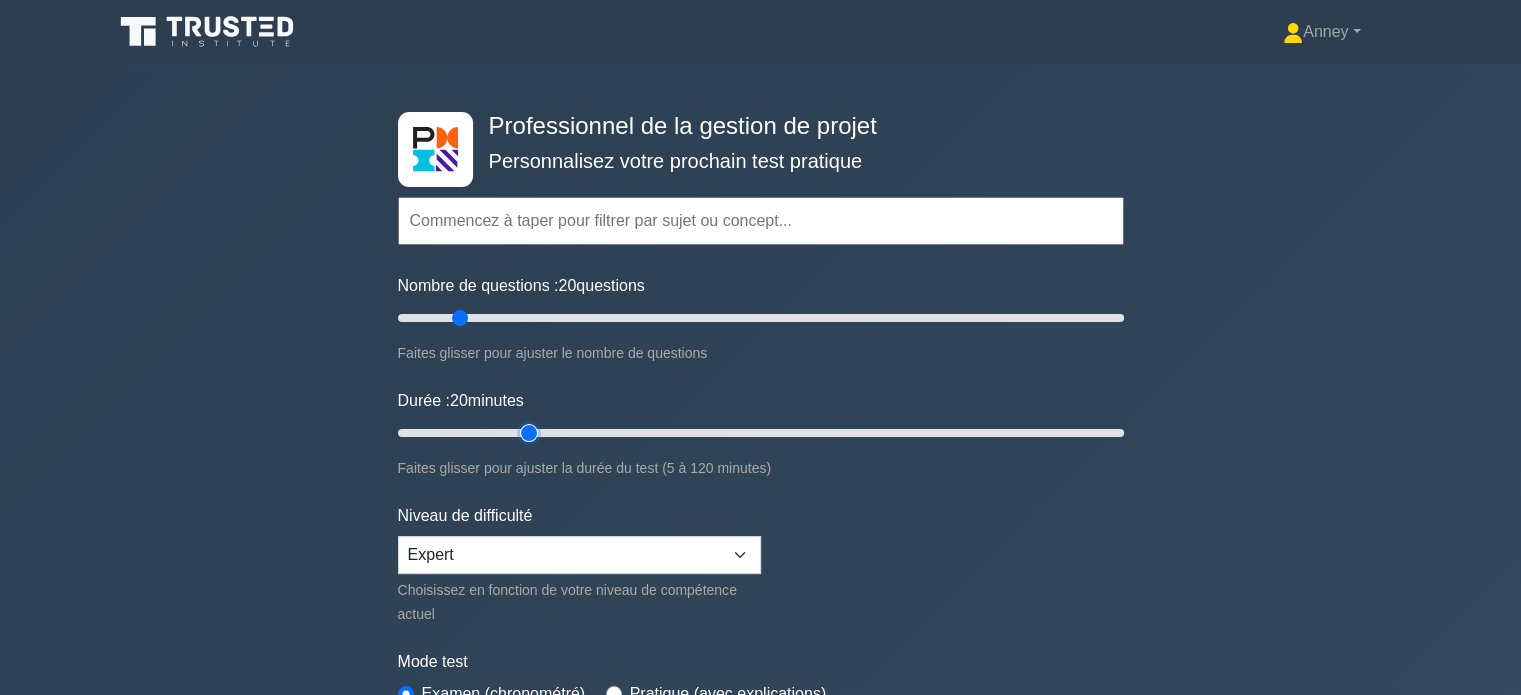 type on "25" 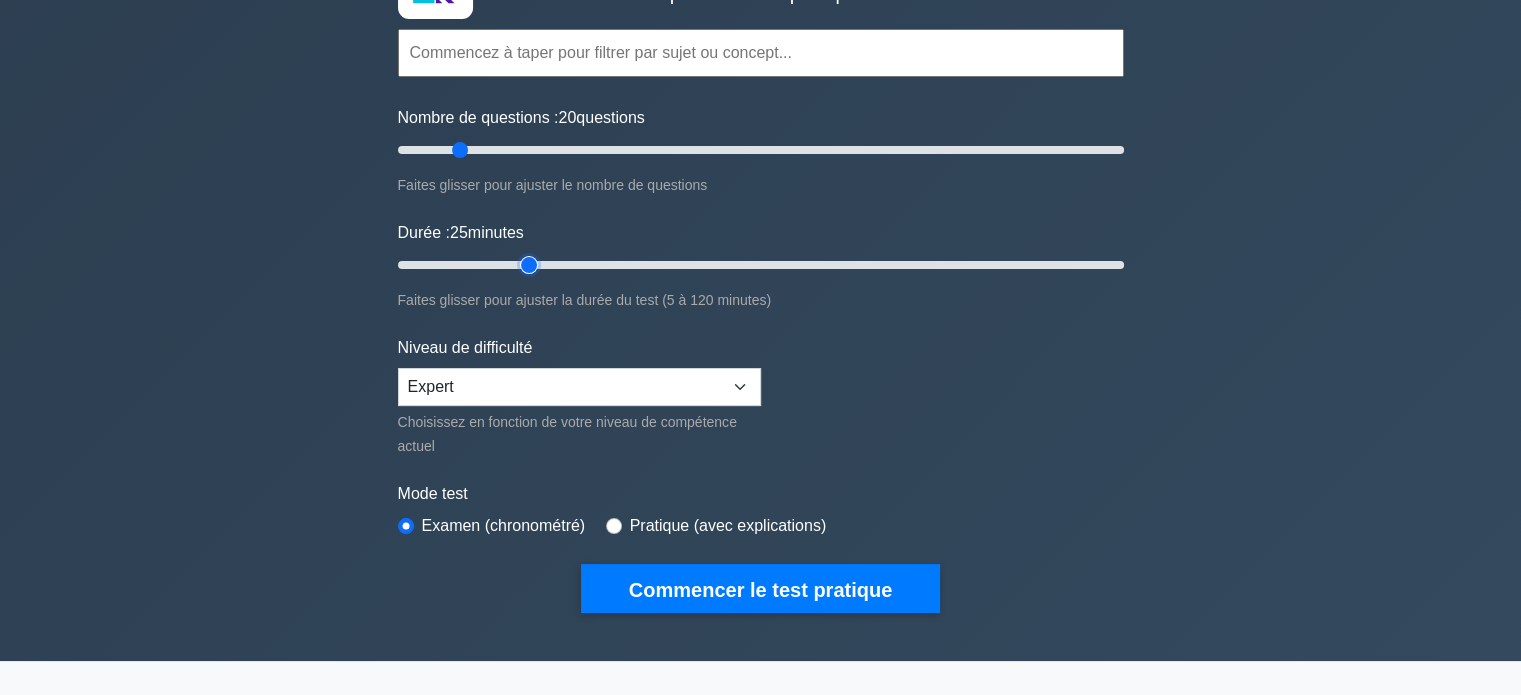 scroll, scrollTop: 200, scrollLeft: 0, axis: vertical 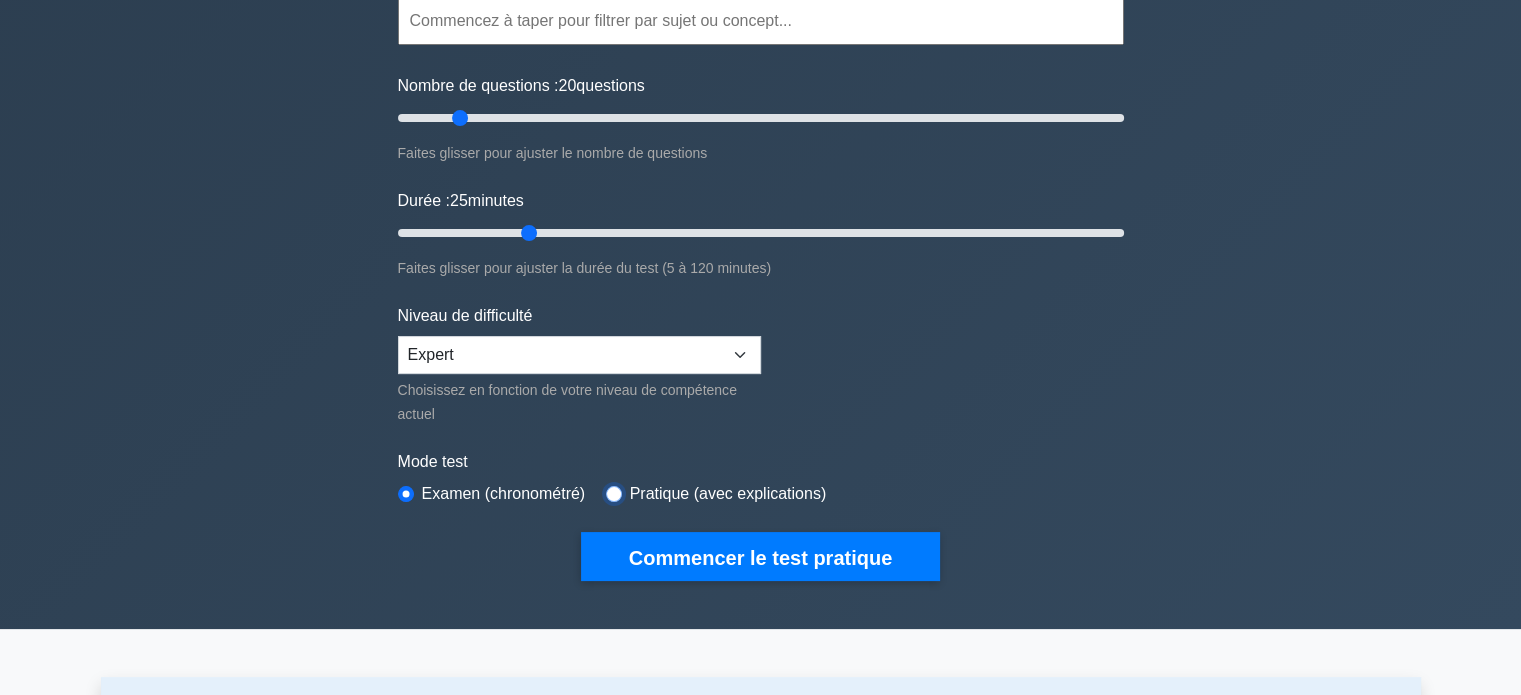 click at bounding box center [614, 494] 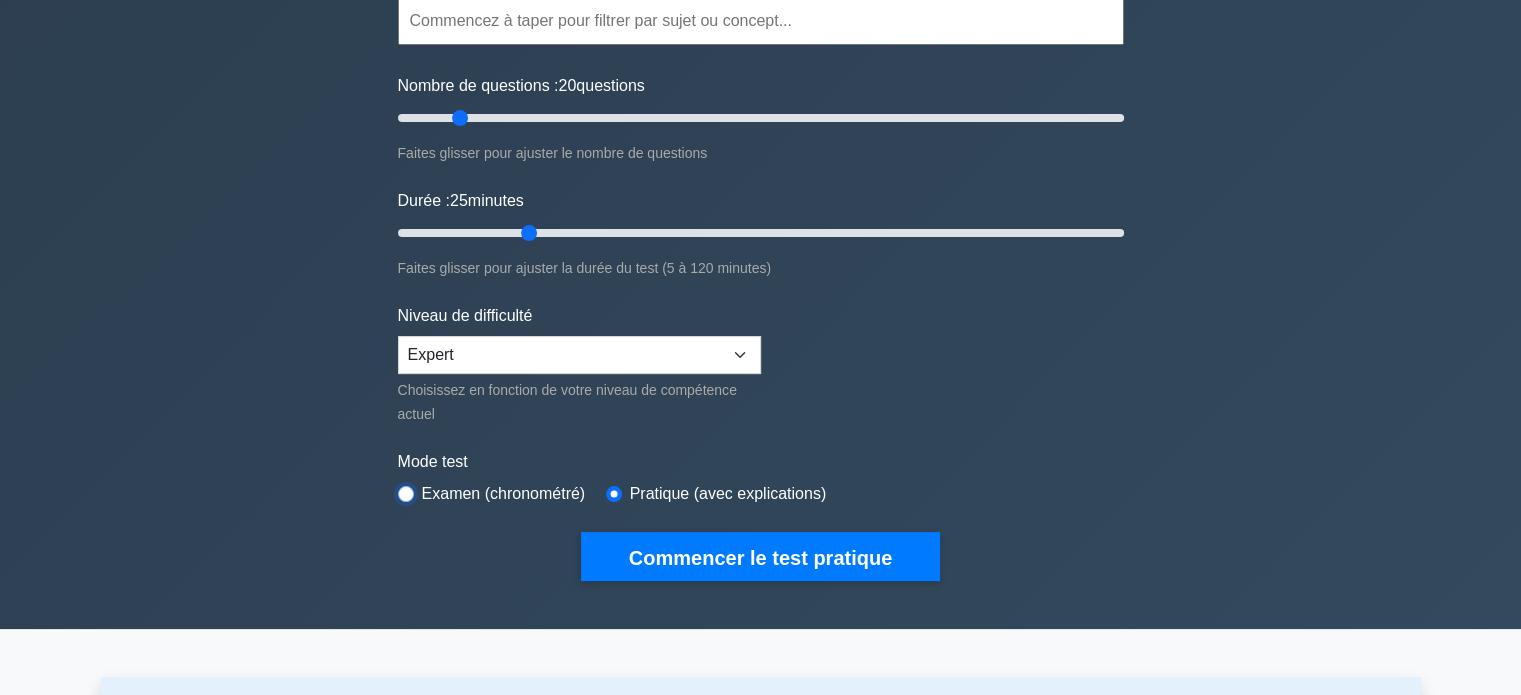 click at bounding box center (406, 494) 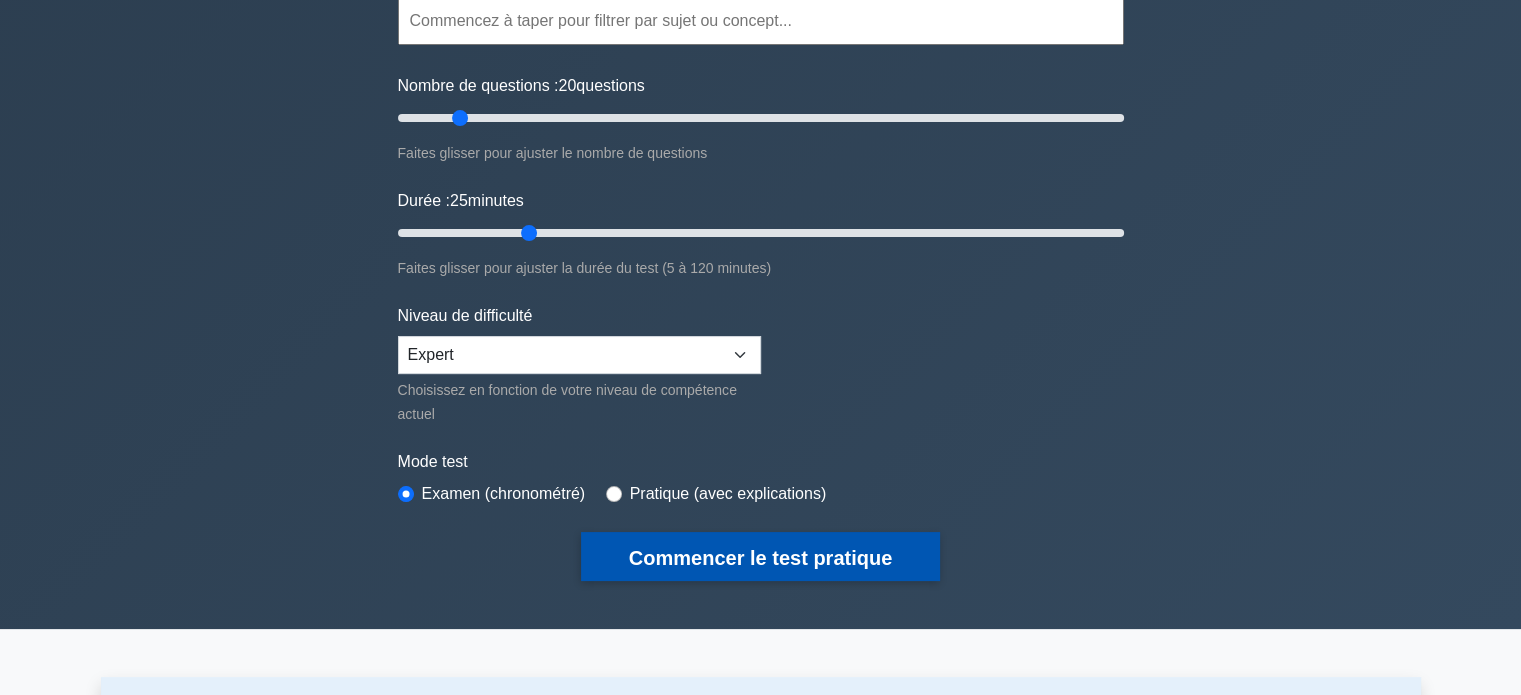 click on "Commencer le test pratique" at bounding box center (760, 558) 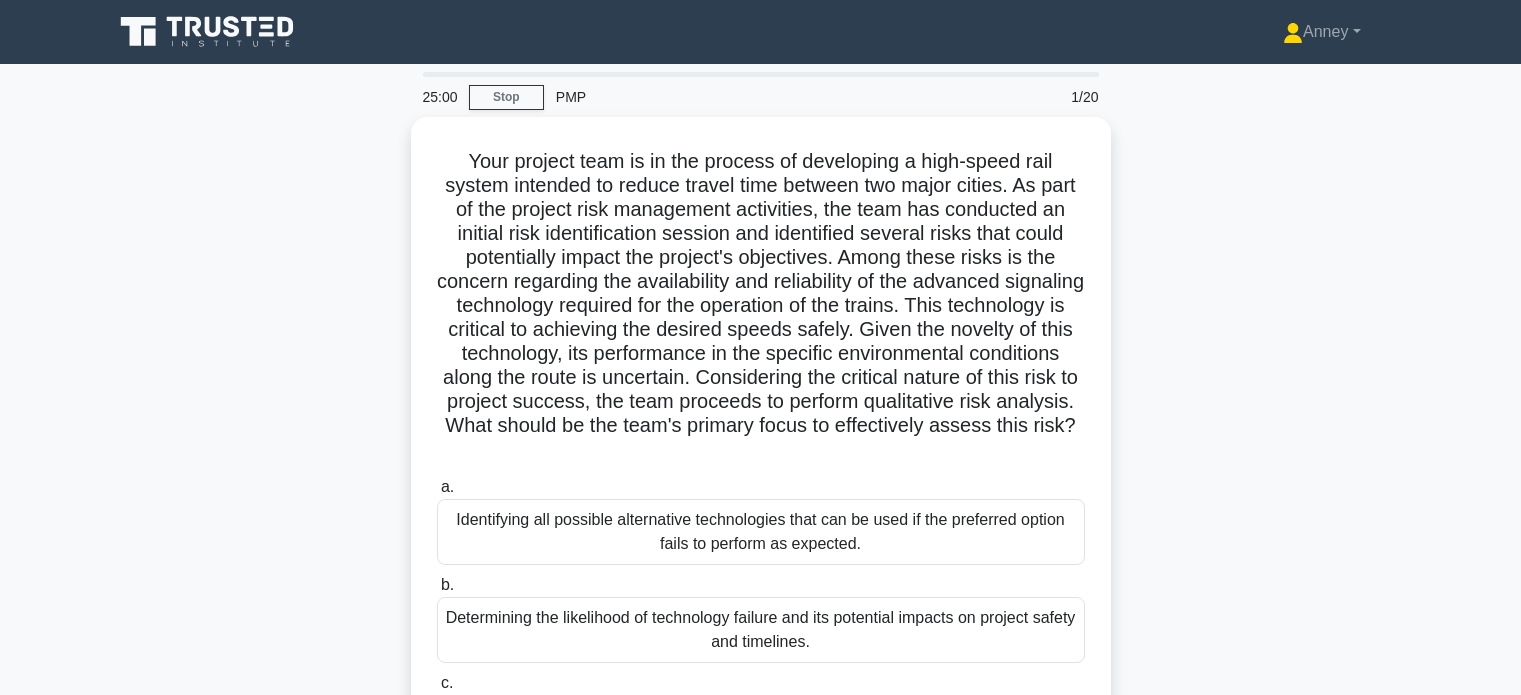 scroll, scrollTop: 0, scrollLeft: 0, axis: both 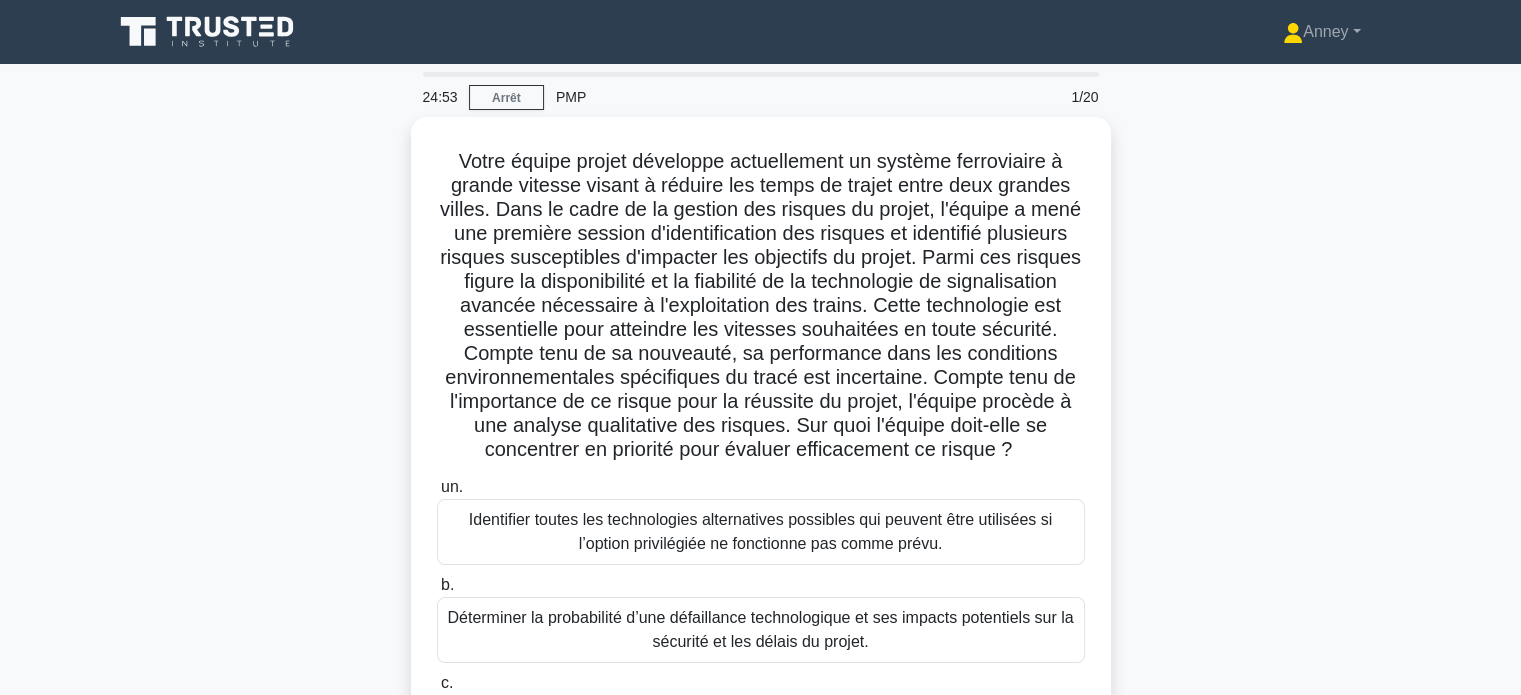 drag, startPoint x: 1260, startPoint y: 257, endPoint x: 1267, endPoint y: 231, distance: 26.925823 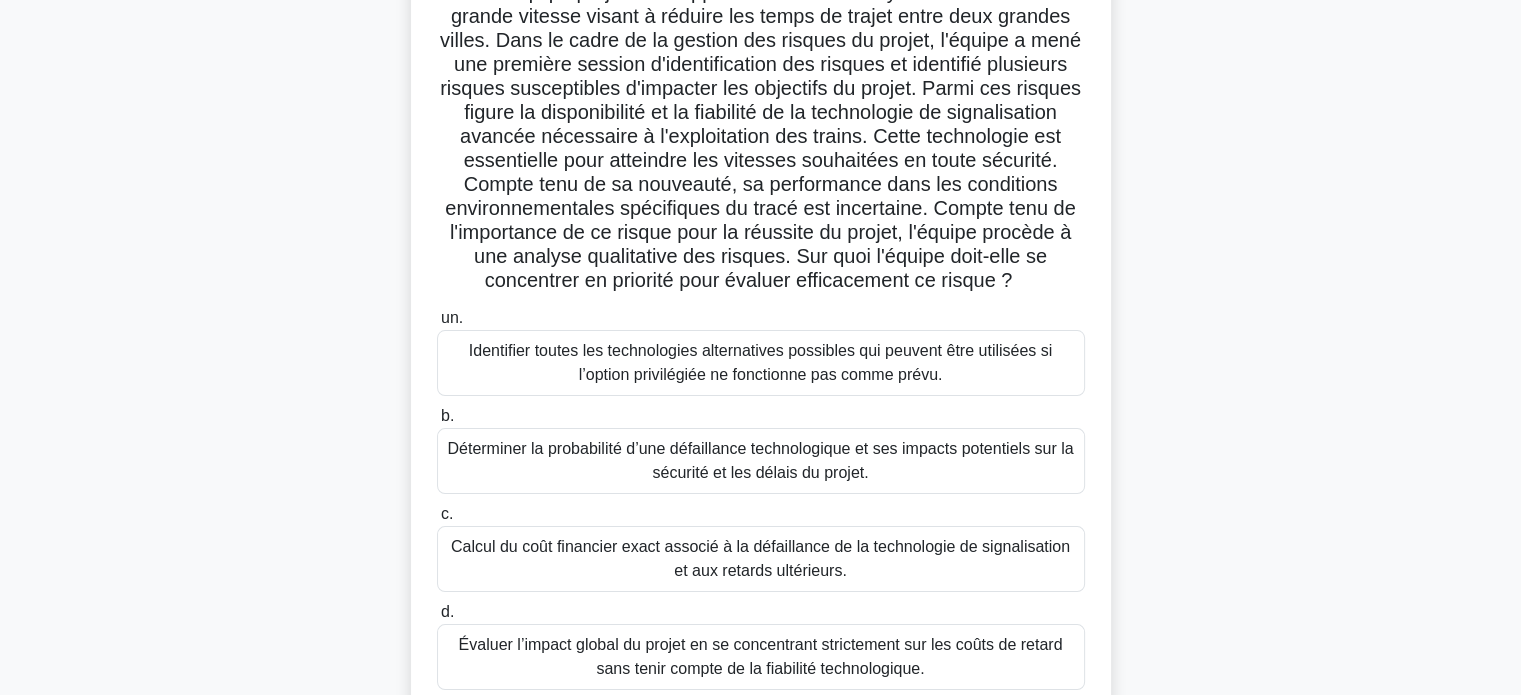 scroll, scrollTop: 200, scrollLeft: 0, axis: vertical 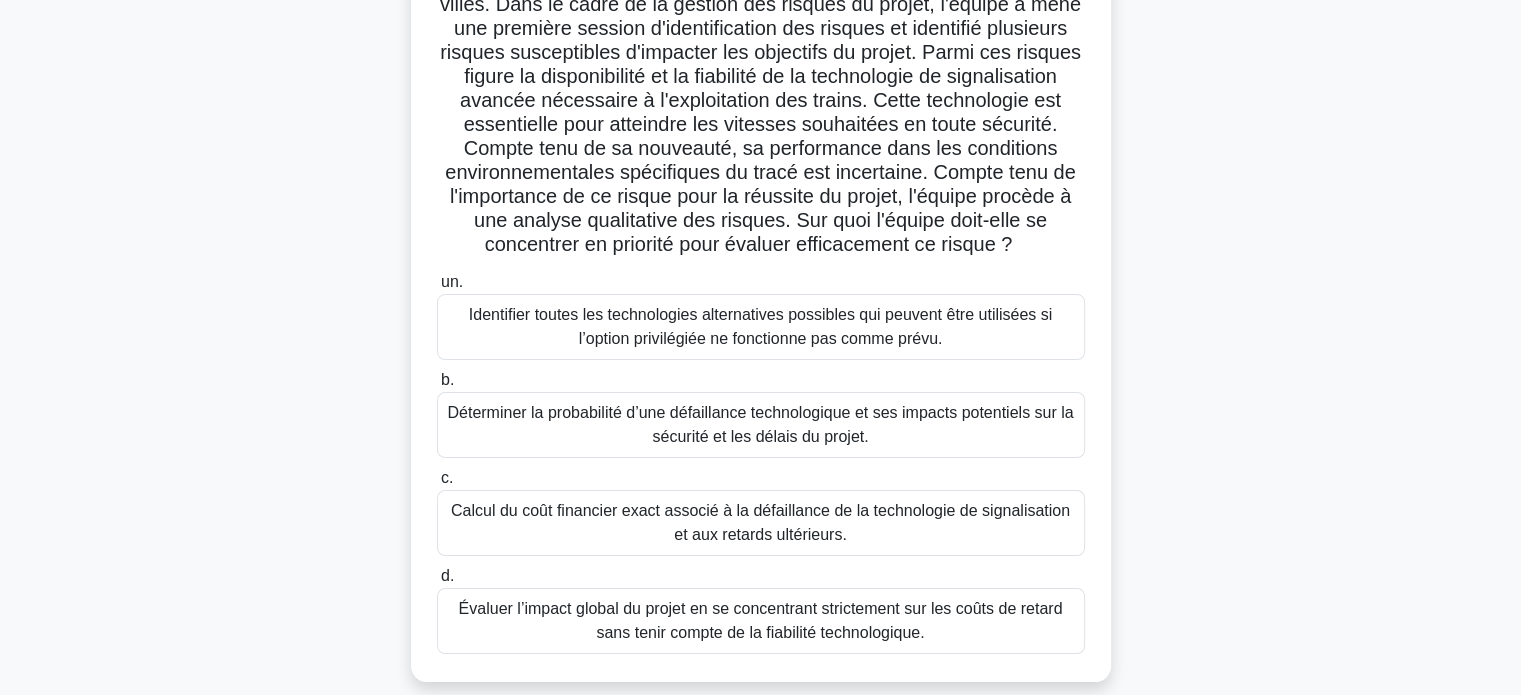 click on "Déterminer la probabilité d’une défaillance technologique et ses impacts potentiels sur la sécurité et les délais du projet." at bounding box center (760, 424) 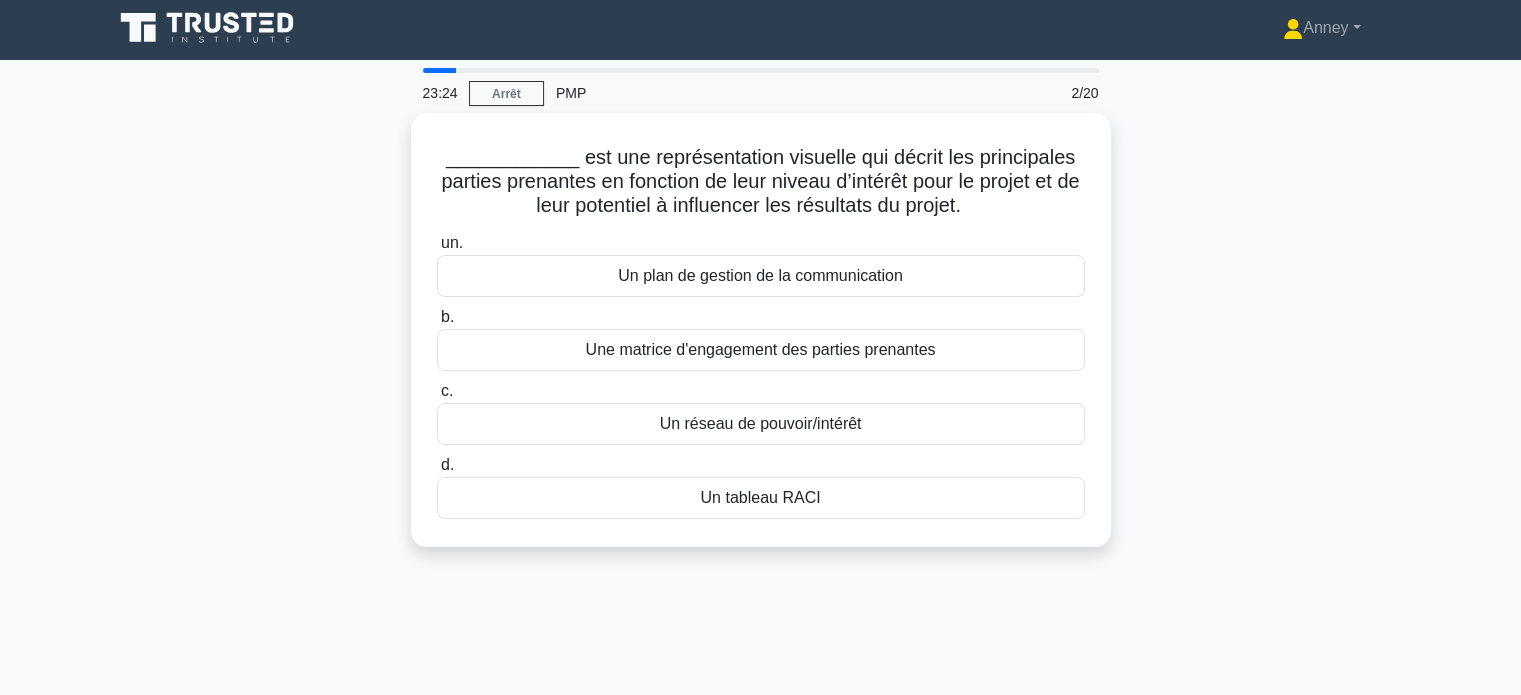 scroll, scrollTop: 0, scrollLeft: 0, axis: both 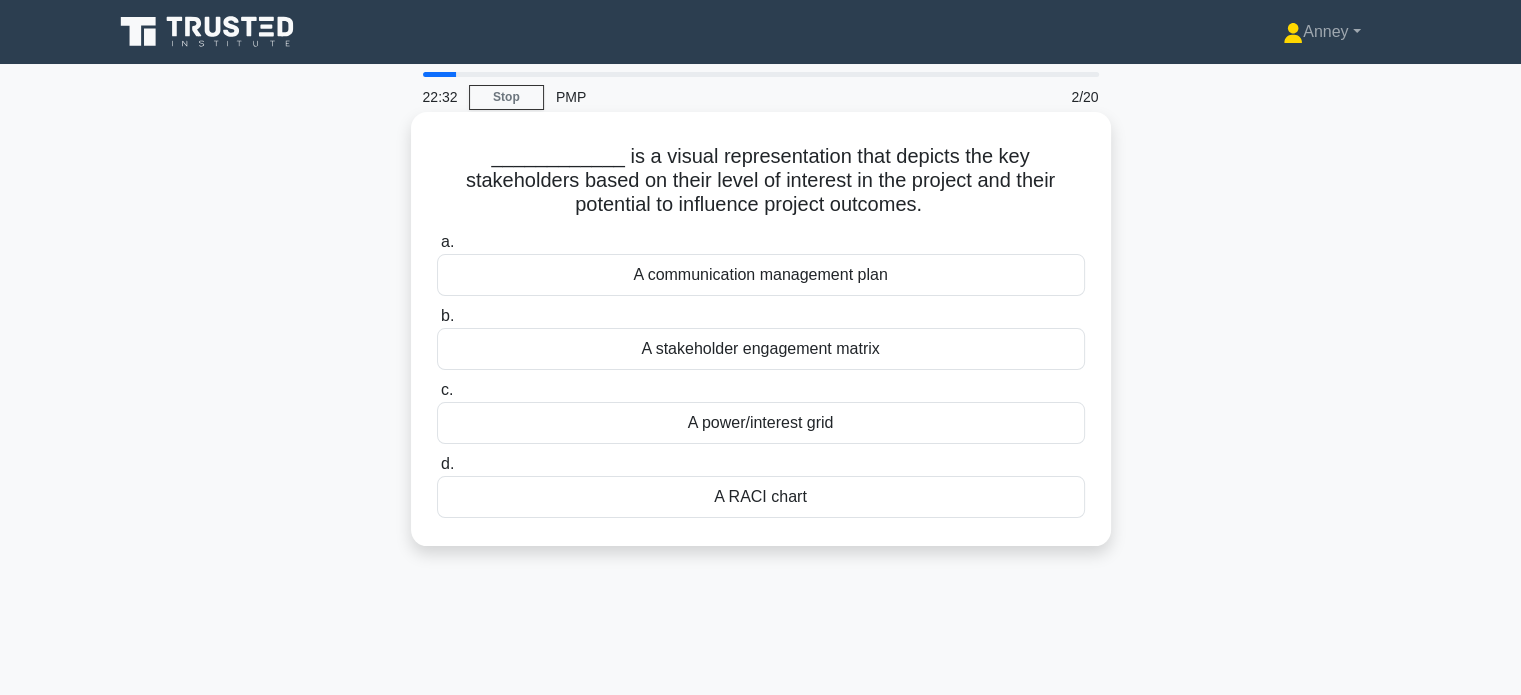 click on "A power/interest grid" at bounding box center [761, 423] 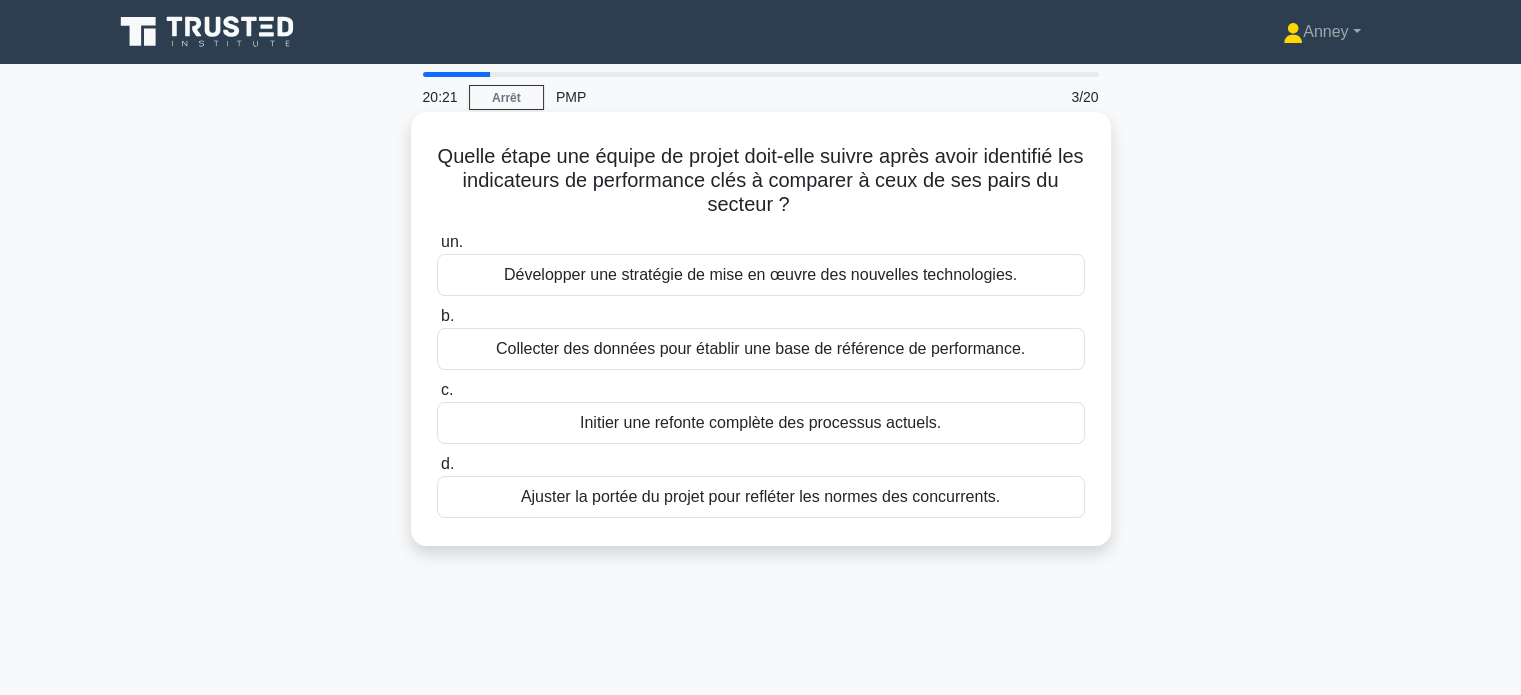 click on "Collecter des données pour établir une base de référence de performance." at bounding box center [760, 349] 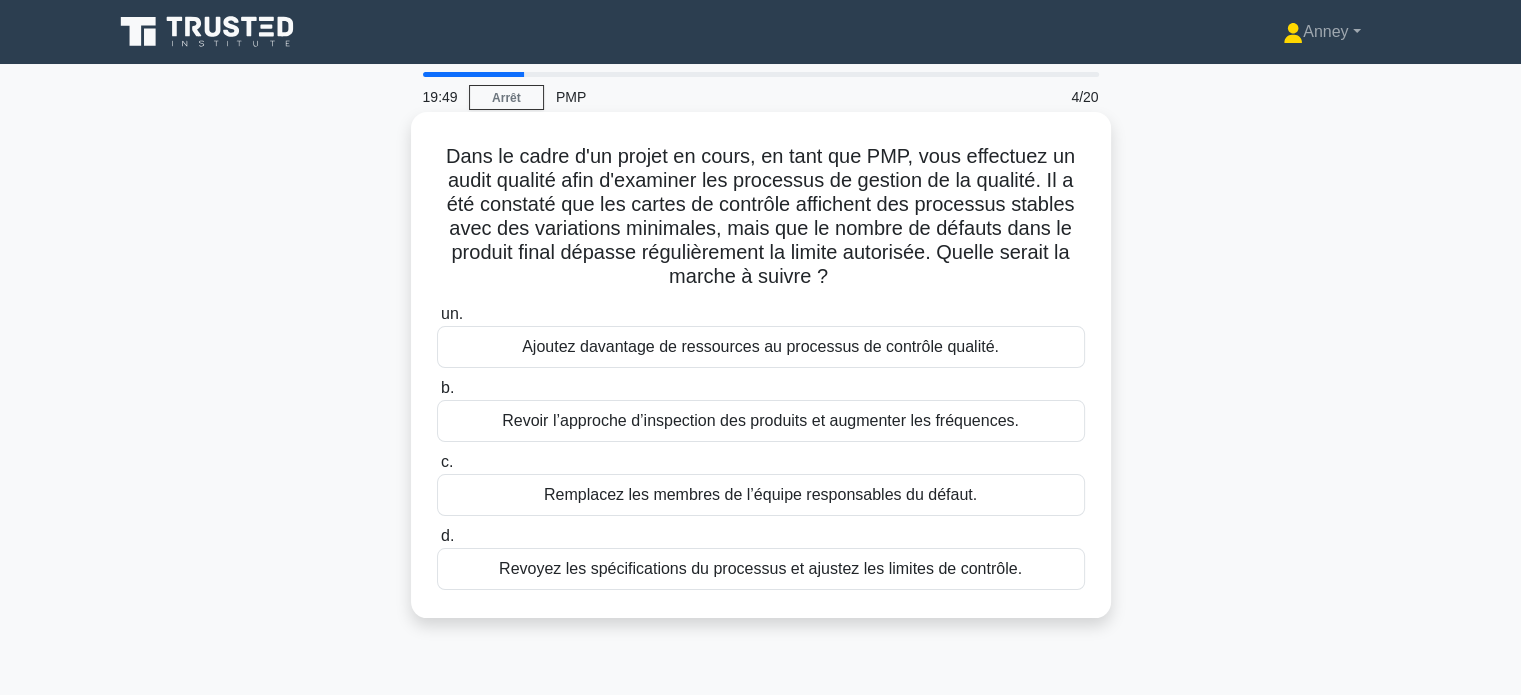 click on "Revoir l’approche d’inspection des produits et augmenter les fréquences." at bounding box center (760, 420) 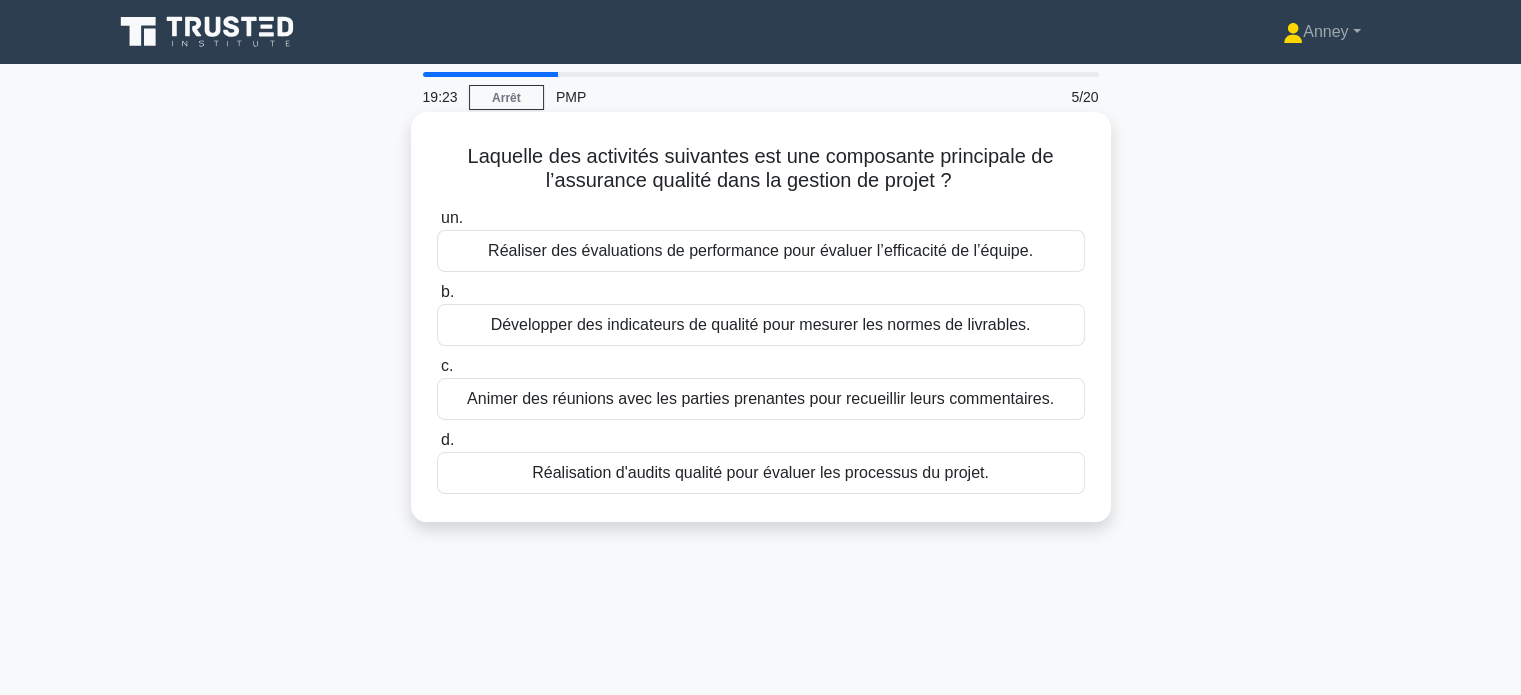 click on "Réalisation d'audits qualité pour évaluer les processus du projet." at bounding box center [760, 472] 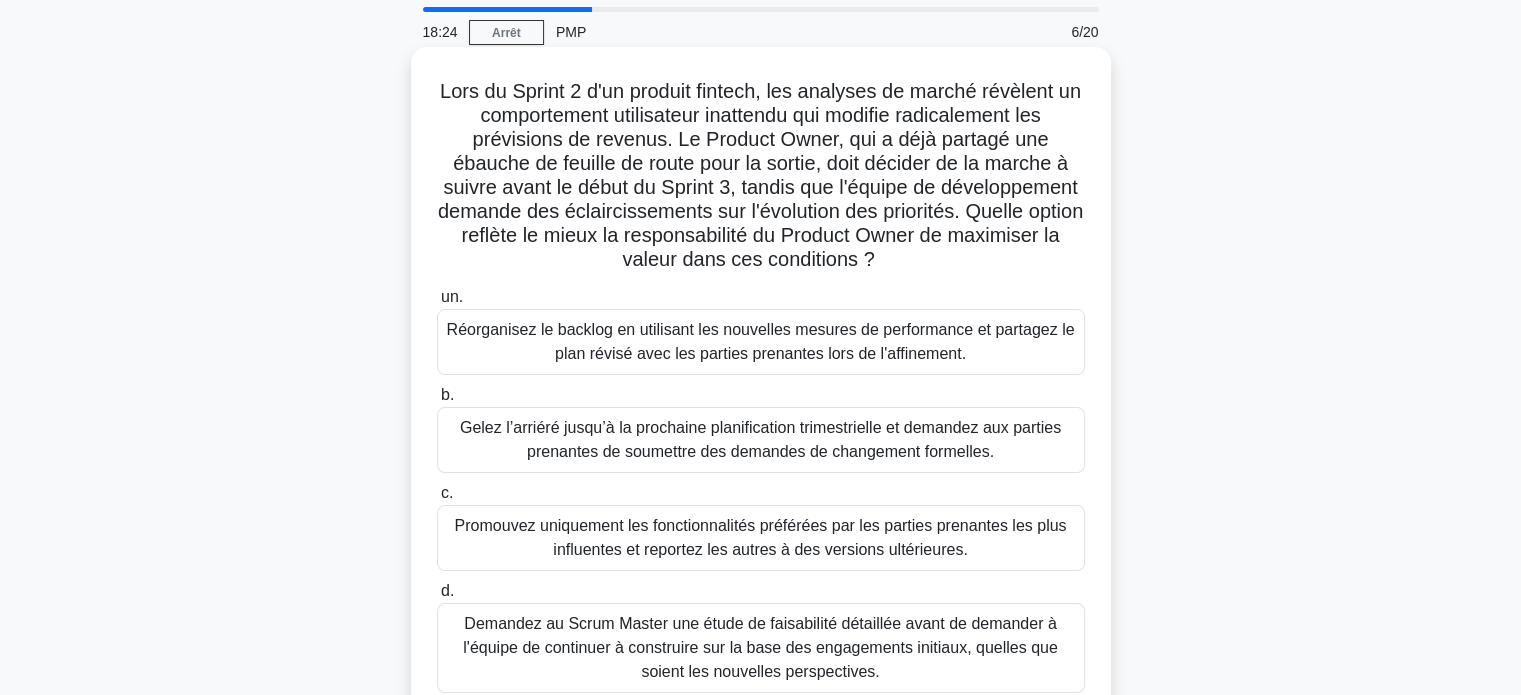 scroll, scrollTop: 100, scrollLeft: 0, axis: vertical 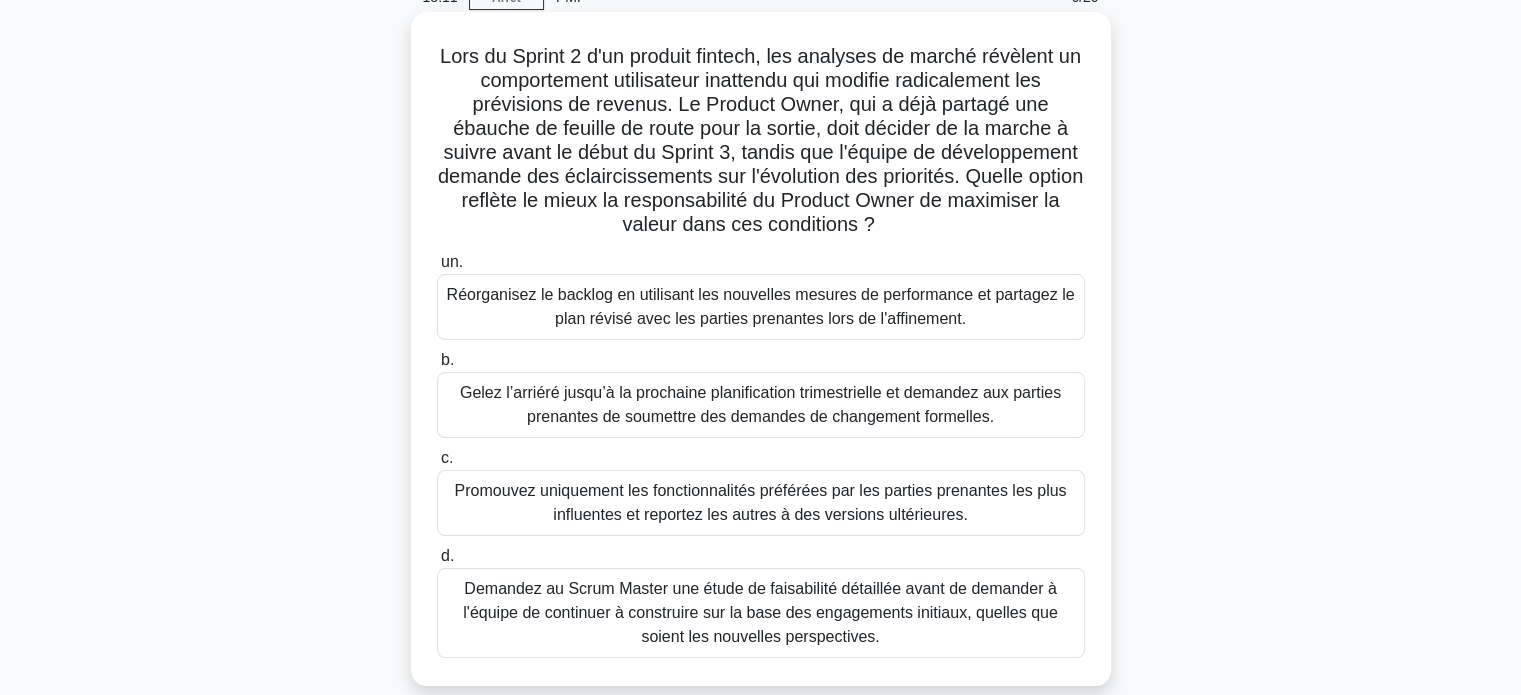click on "Réorganisez le backlog en utilisant les nouvelles mesures de performance et partagez le plan révisé avec les parties prenantes lors de l'affinement." at bounding box center [761, 306] 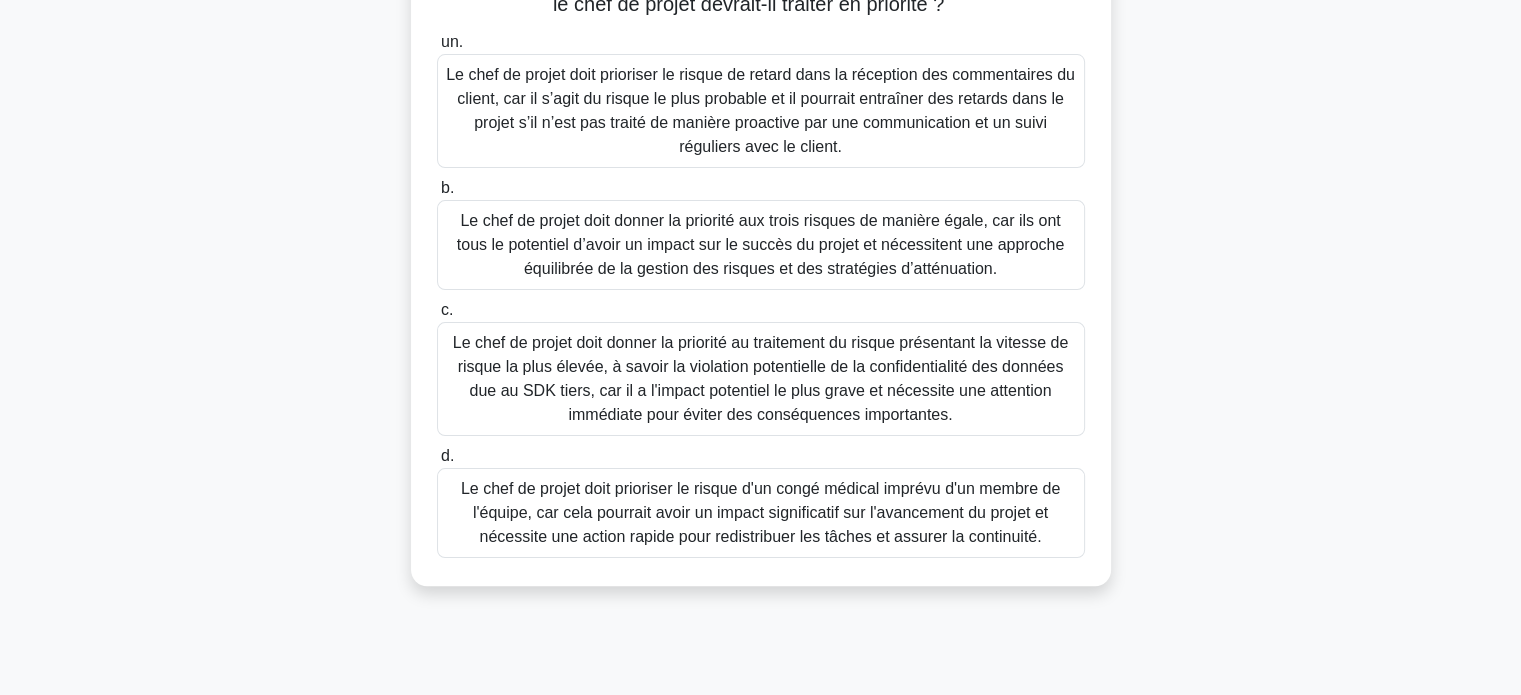 scroll, scrollTop: 385, scrollLeft: 0, axis: vertical 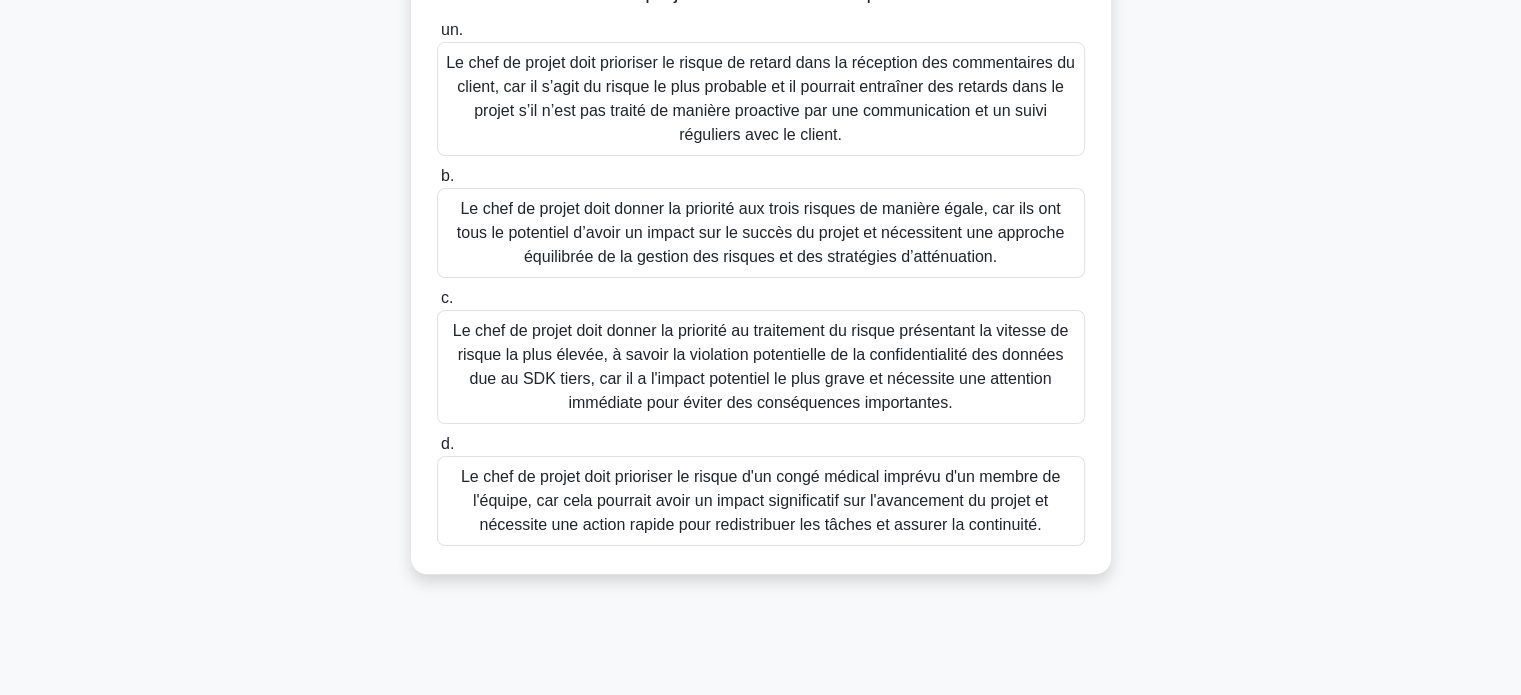 drag, startPoint x: 938, startPoint y: 494, endPoint x: 973, endPoint y: 499, distance: 35.35534 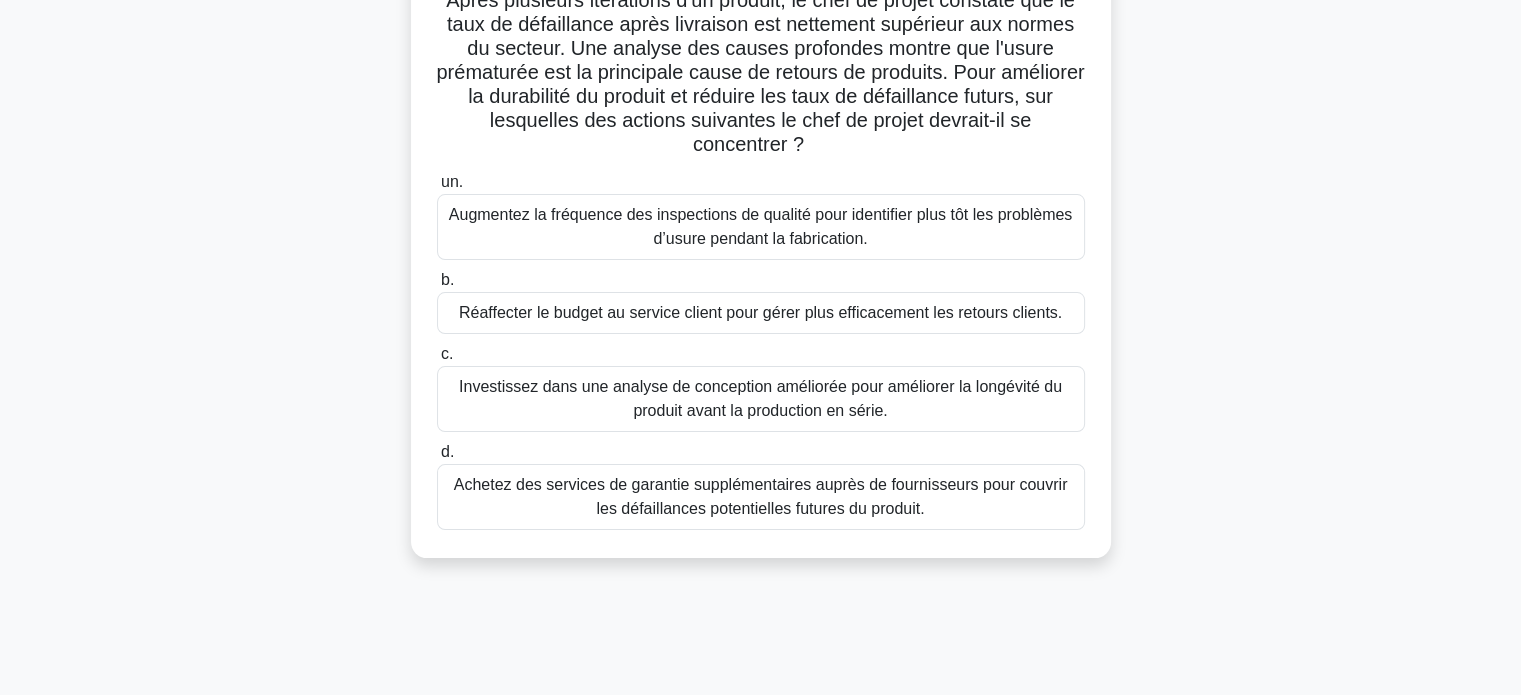scroll, scrollTop: 0, scrollLeft: 0, axis: both 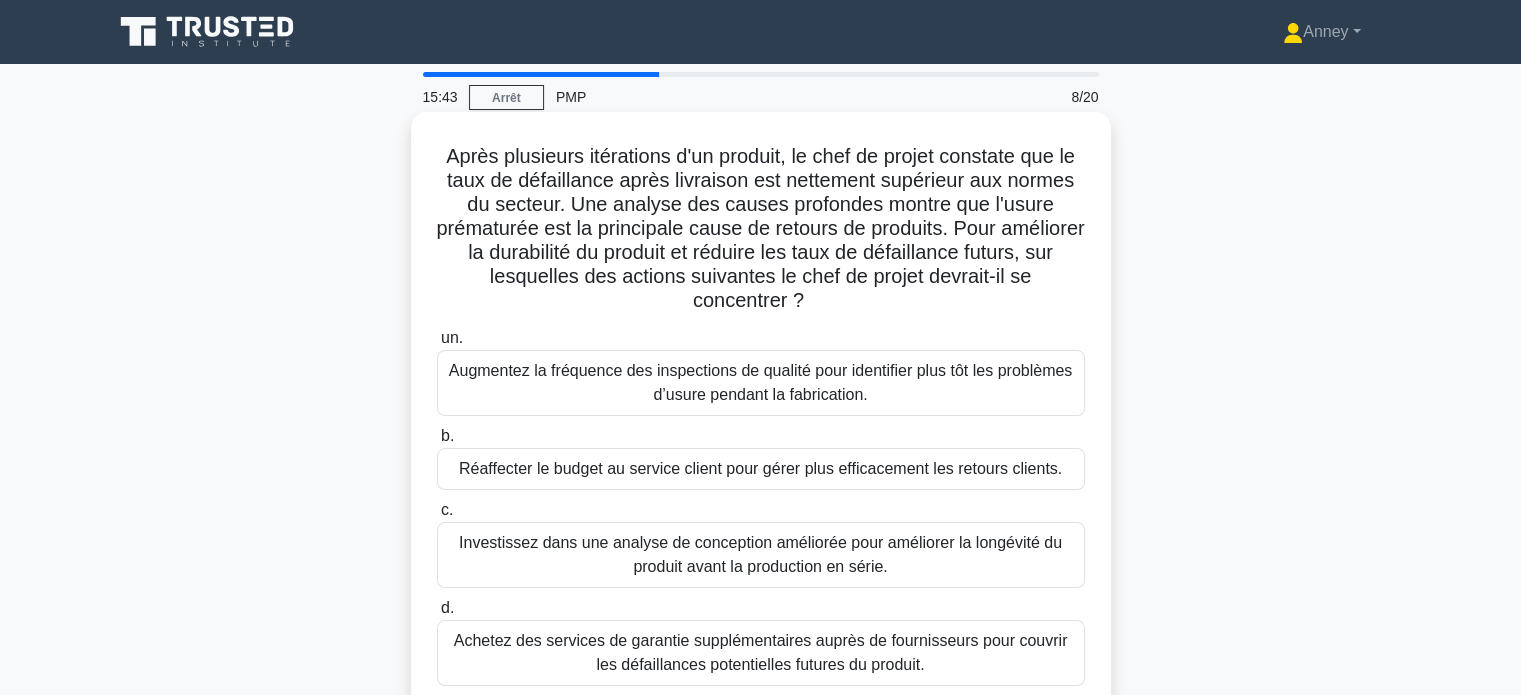 click on "Investissez dans une analyse de conception améliorée pour améliorer la longévité du produit avant la production en série." at bounding box center (761, 555) 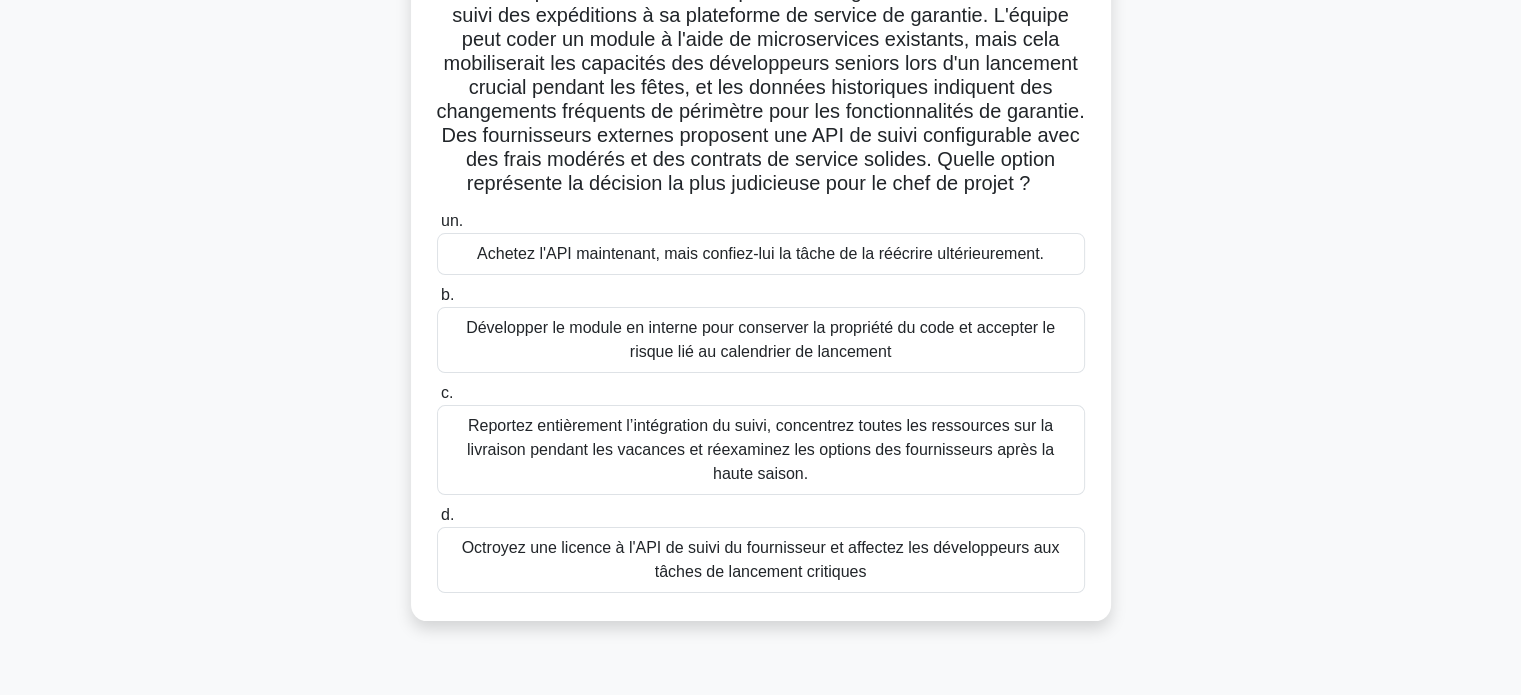 scroll, scrollTop: 200, scrollLeft: 0, axis: vertical 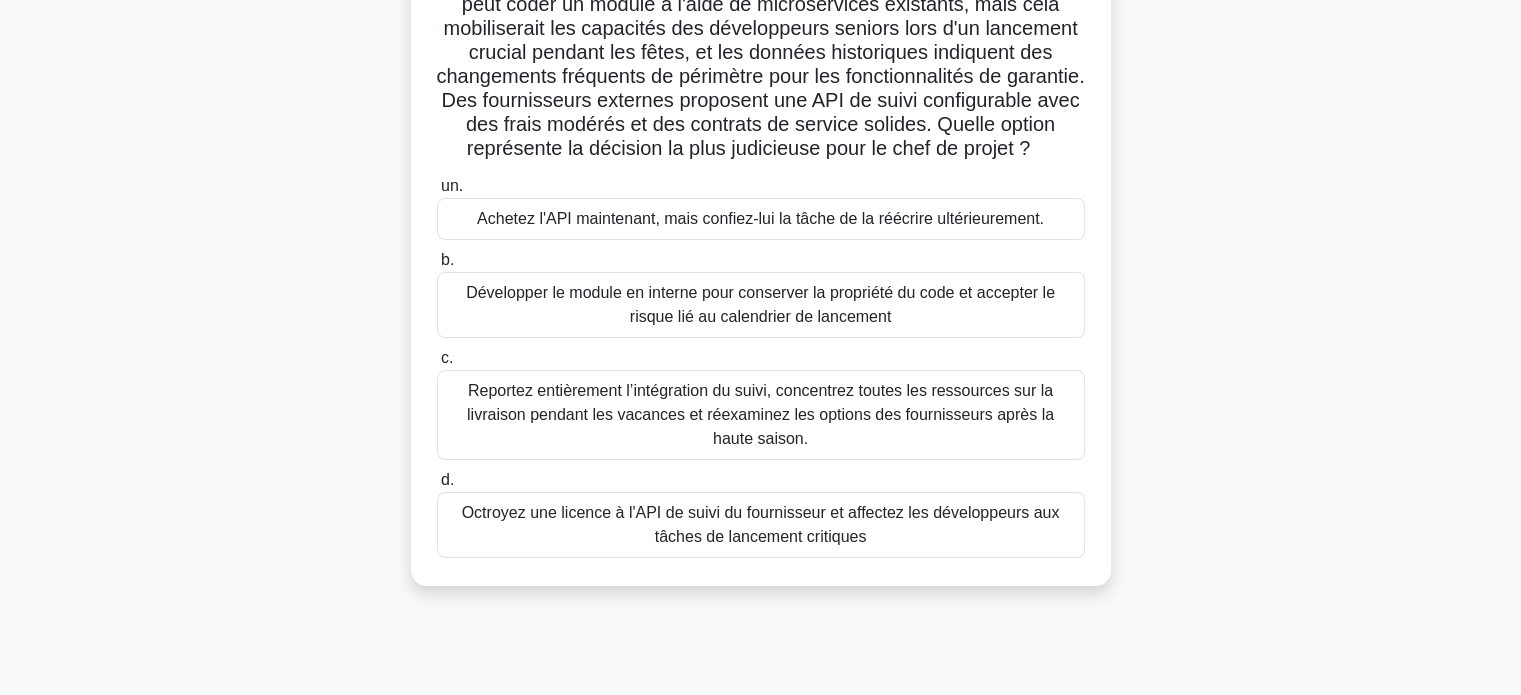 click on "Reportez entièrement l’intégration du suivi, concentrez toutes les ressources sur la livraison pendant les vacances et réexaminez les options des fournisseurs après la haute saison." at bounding box center (760, 414) 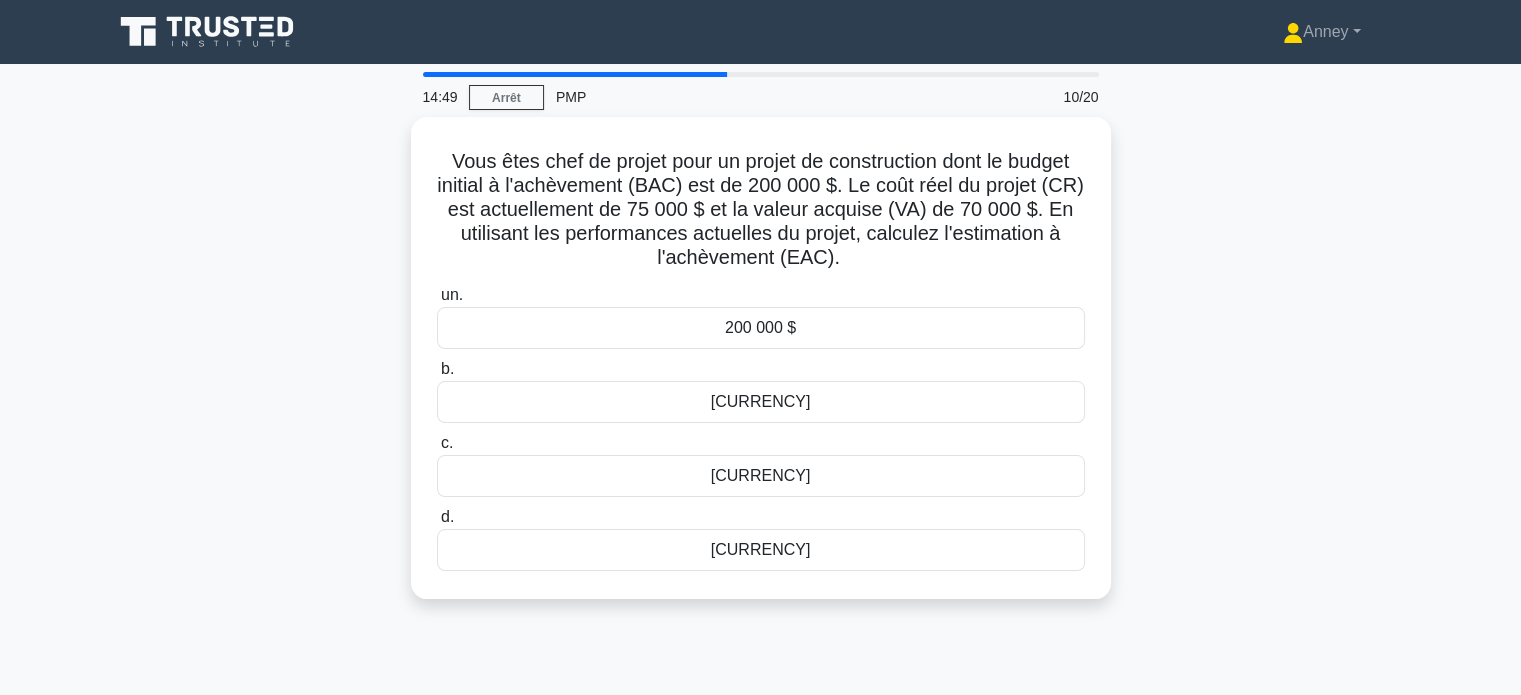 scroll, scrollTop: 0, scrollLeft: 0, axis: both 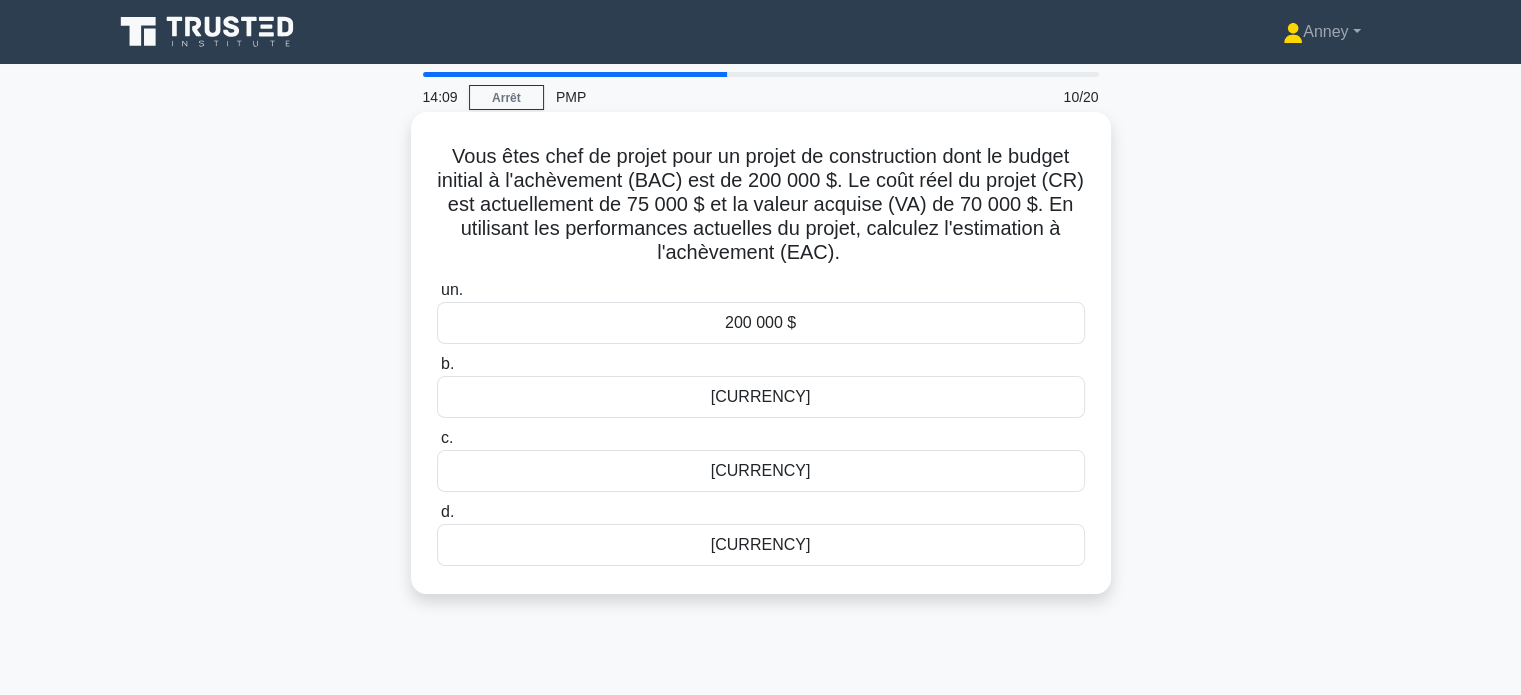 click on "214 286 $" at bounding box center (761, 544) 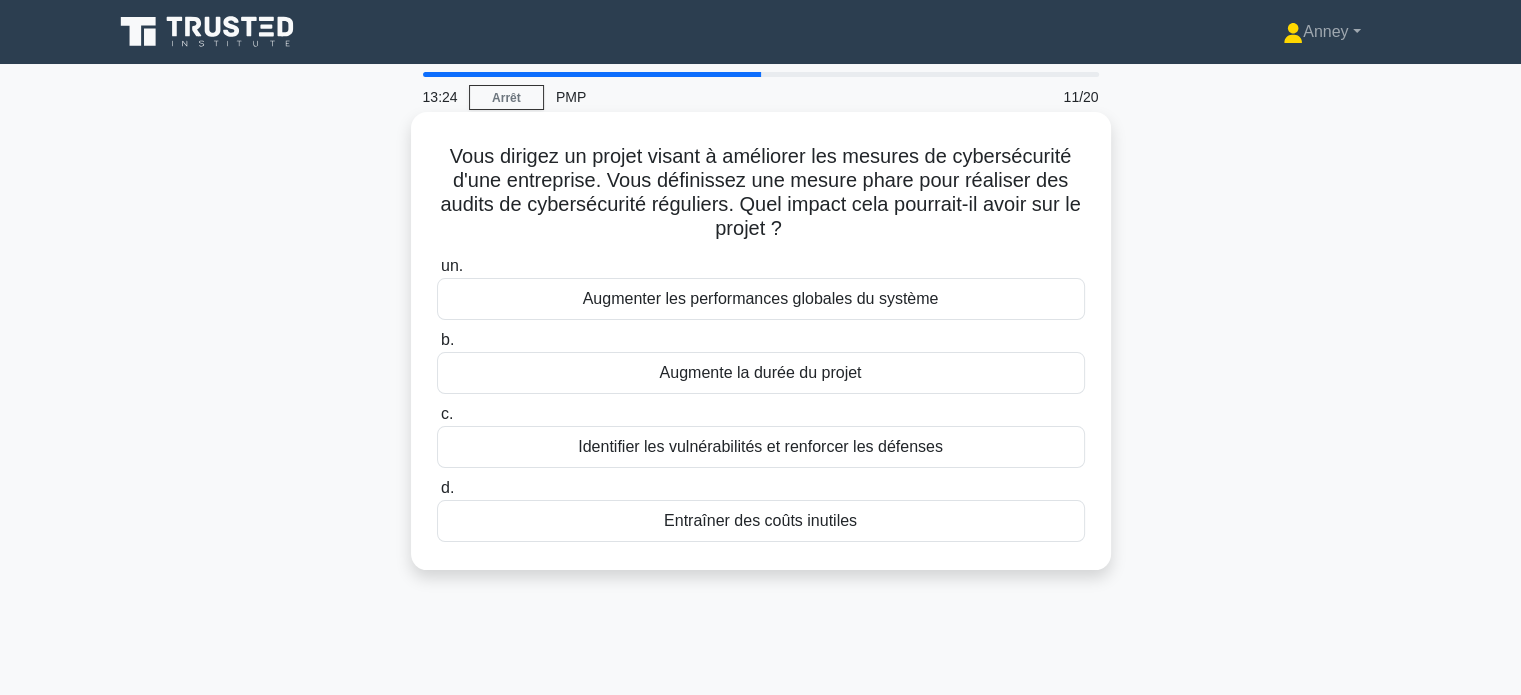 click on "Identifier les vulnérabilités et renforcer les défenses" at bounding box center [761, 447] 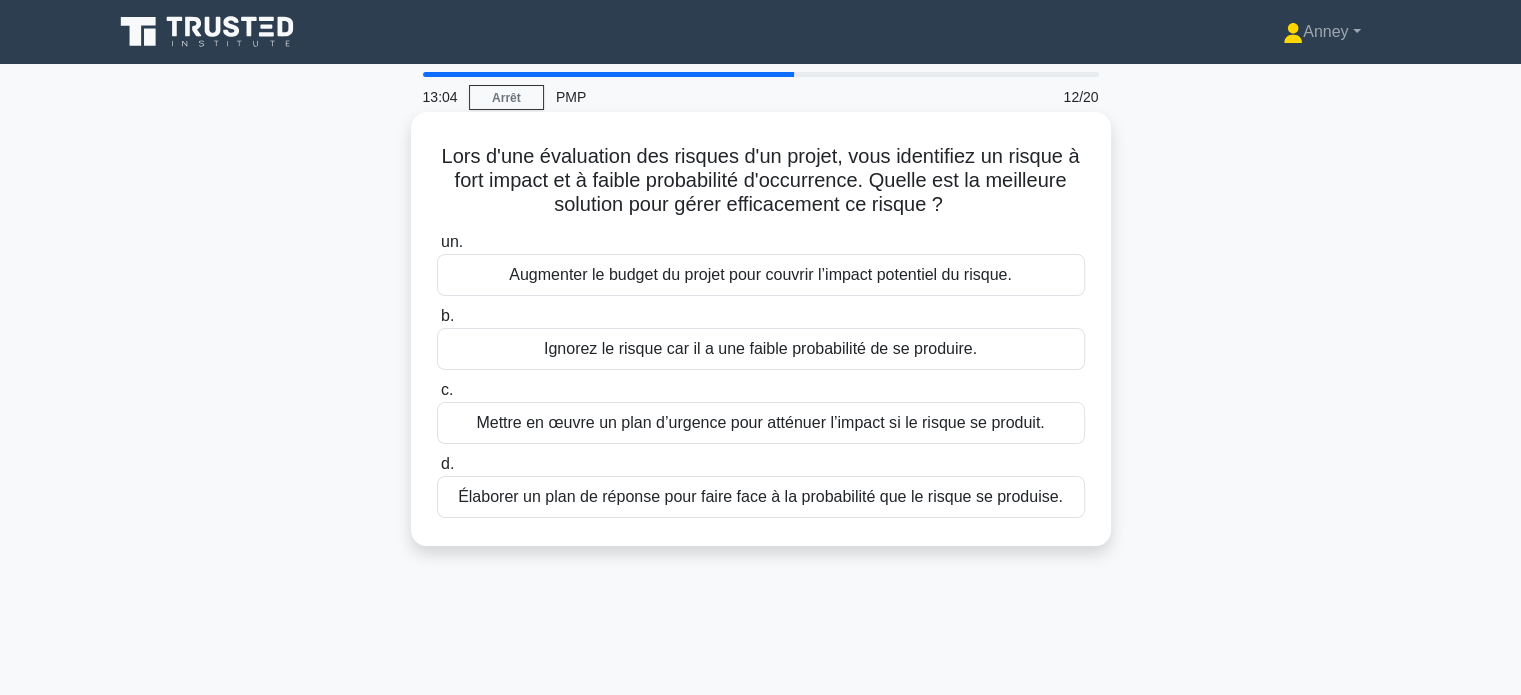 click on "Mettre en œuvre un plan d’urgence pour atténuer l’impact si le risque se produit." at bounding box center (760, 422) 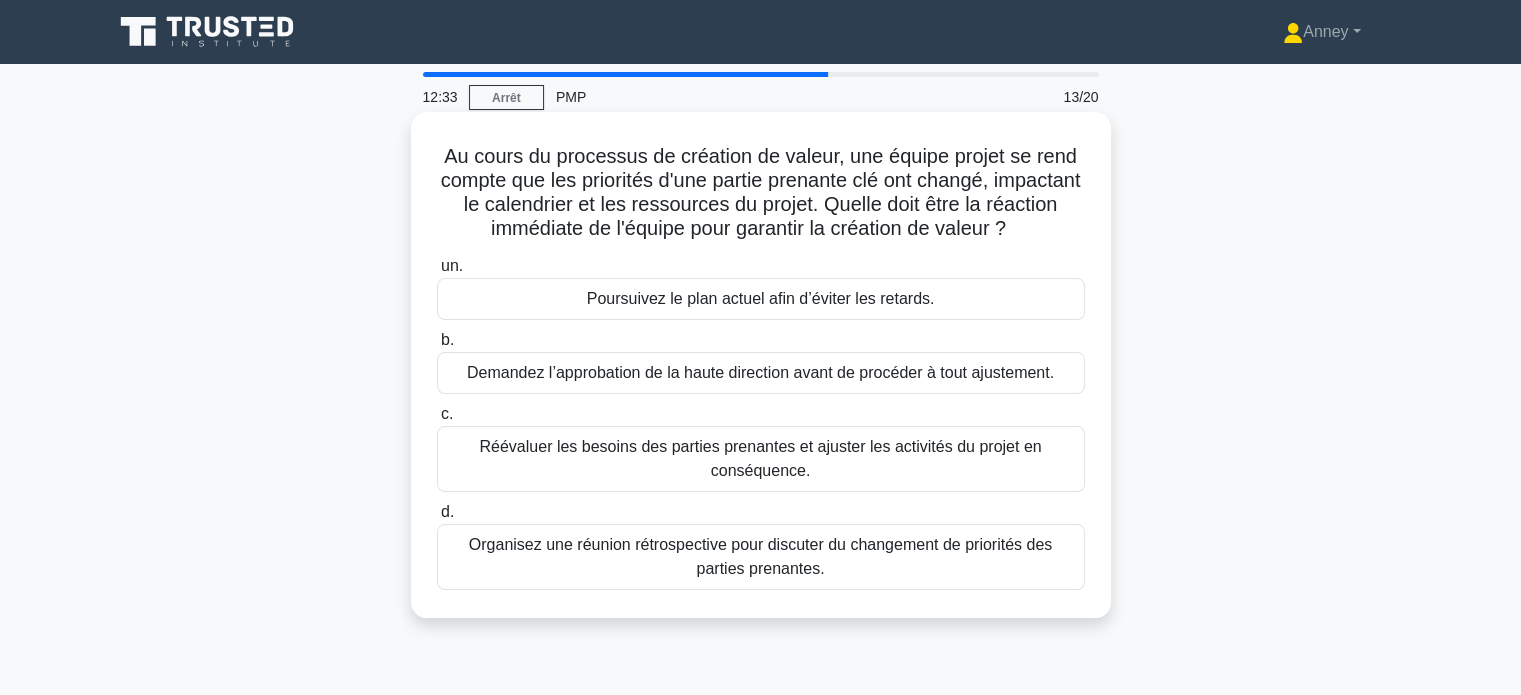 click on "Réévaluer les besoins des parties prenantes et ajuster les activités du projet en conséquence." at bounding box center [760, 458] 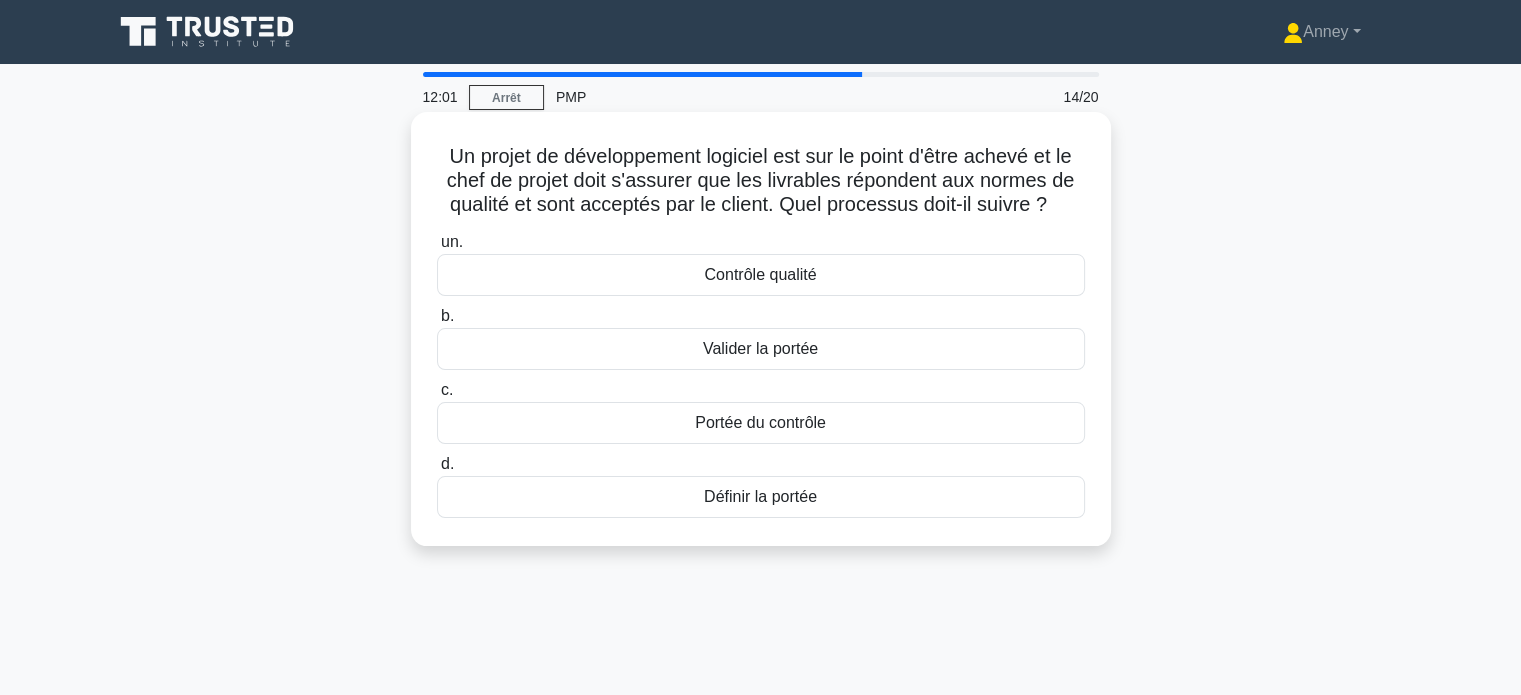 click on "Valider la portée" at bounding box center (761, 349) 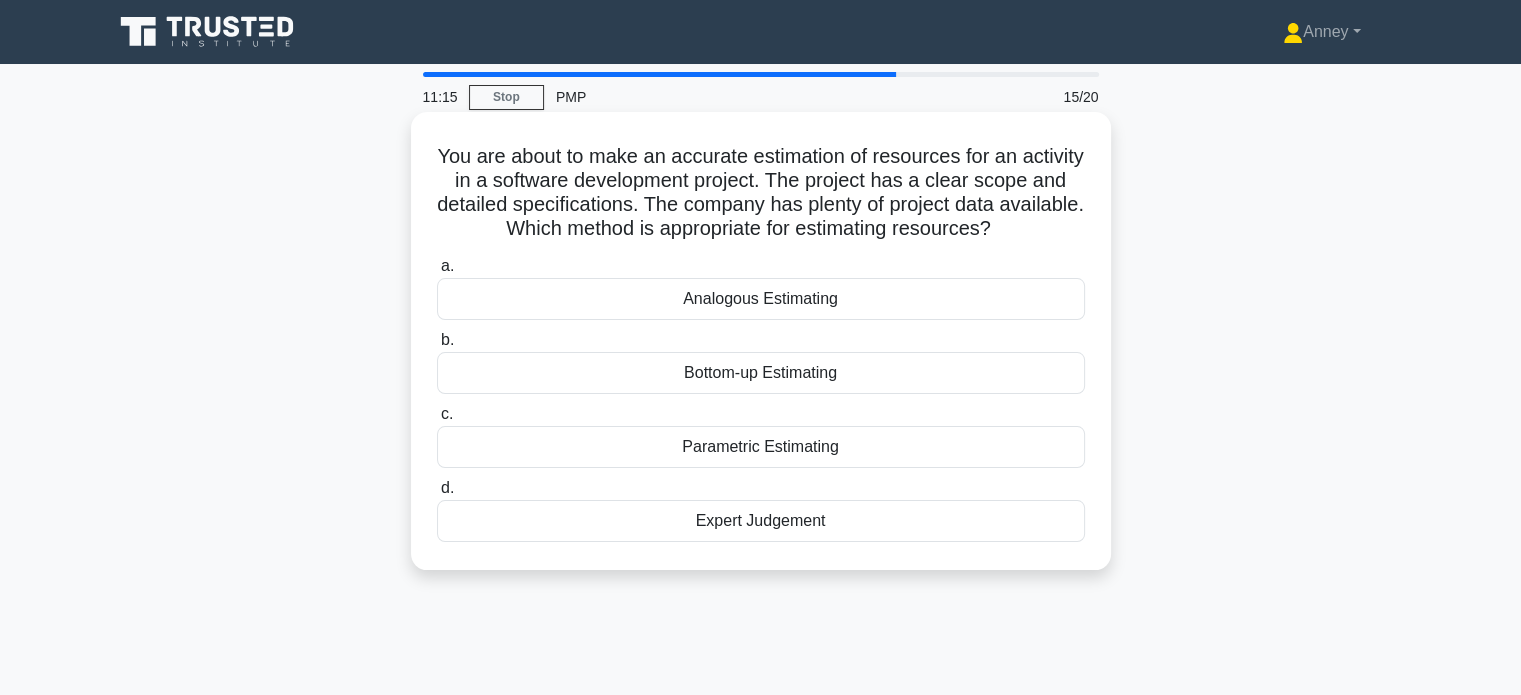 click on "Analogous Estimating" at bounding box center (761, 299) 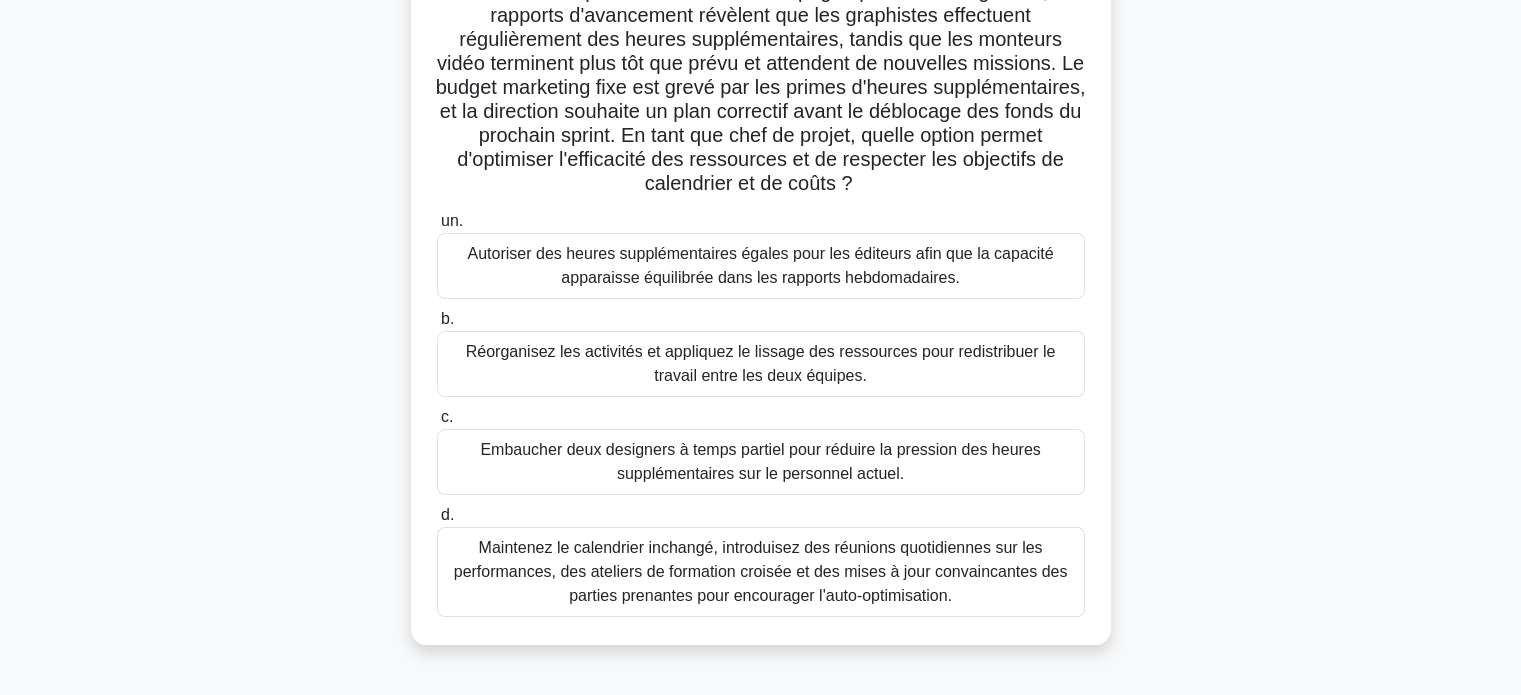 scroll, scrollTop: 200, scrollLeft: 0, axis: vertical 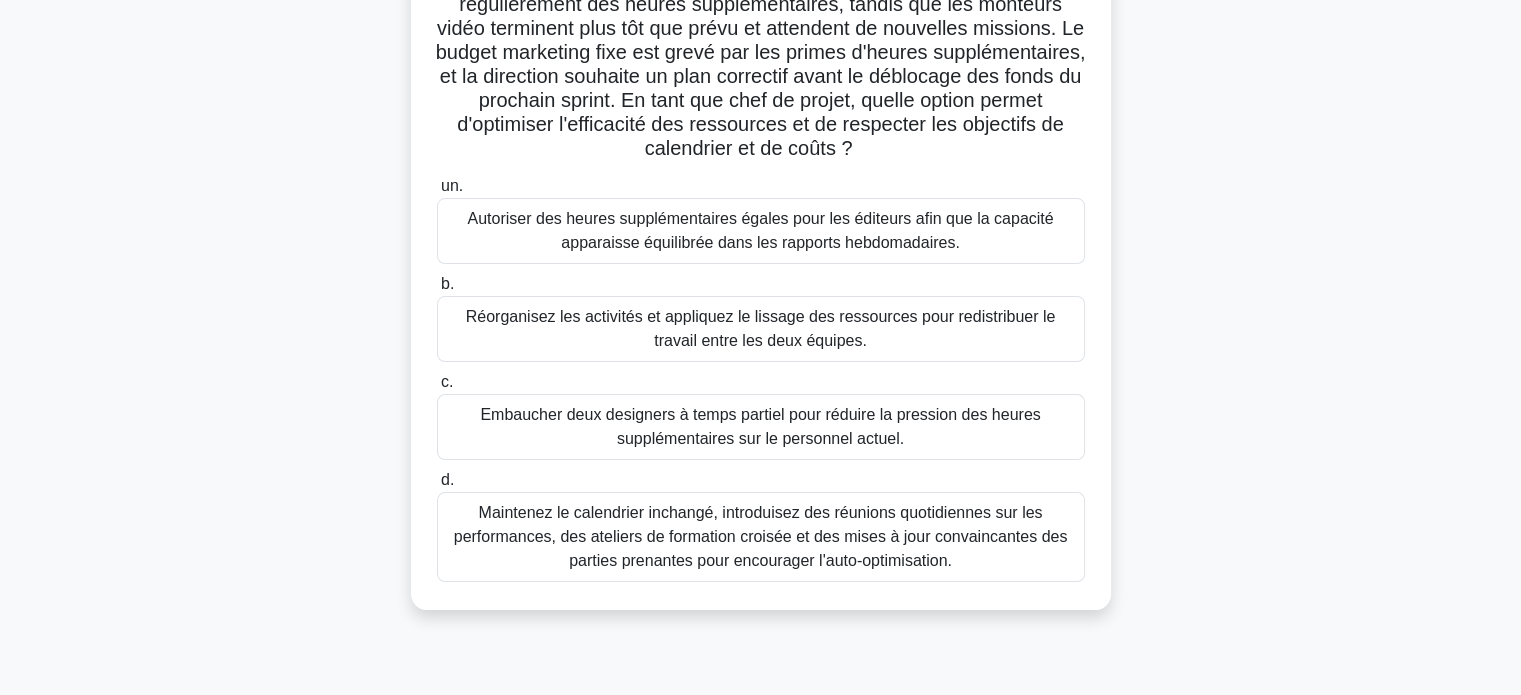 click on "Réorganisez les activités et appliquez le lissage des ressources pour redistribuer le travail entre les deux équipes." at bounding box center (761, 329) 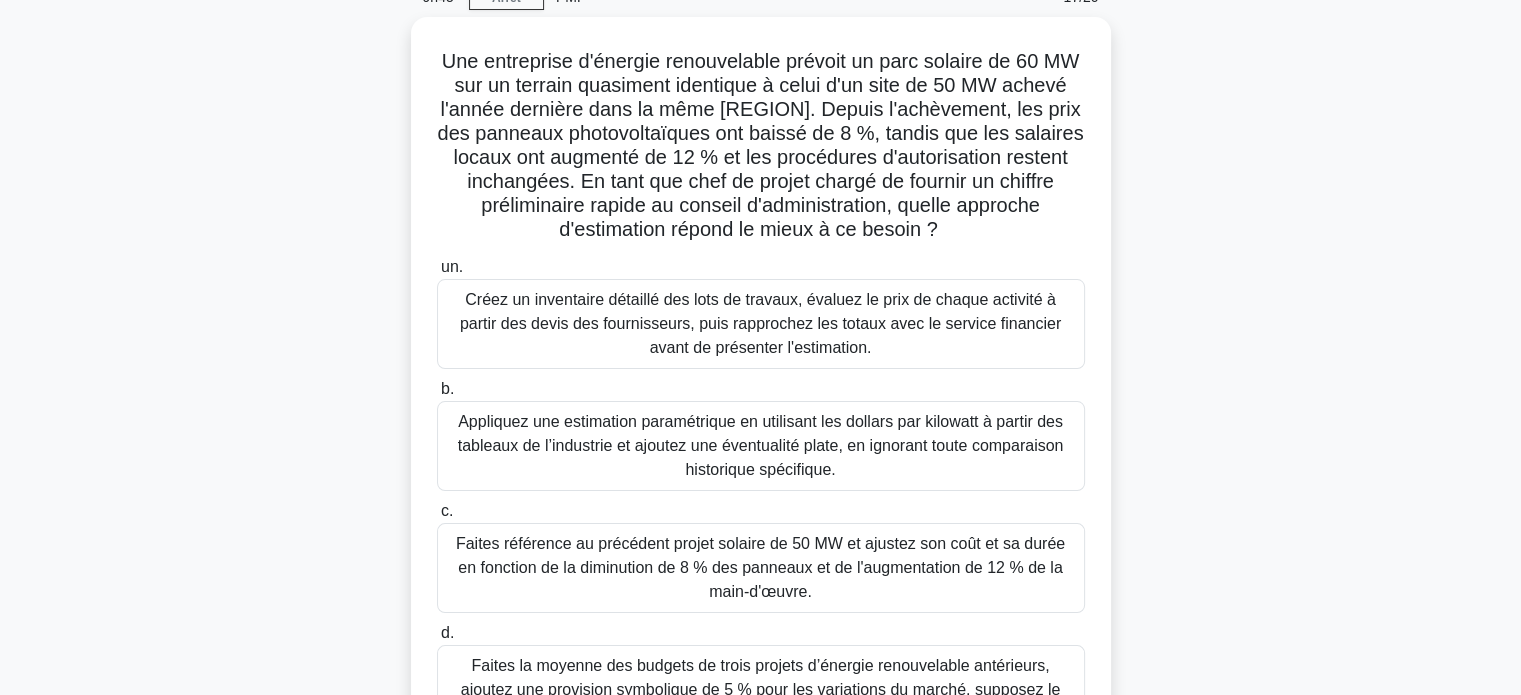 scroll, scrollTop: 200, scrollLeft: 0, axis: vertical 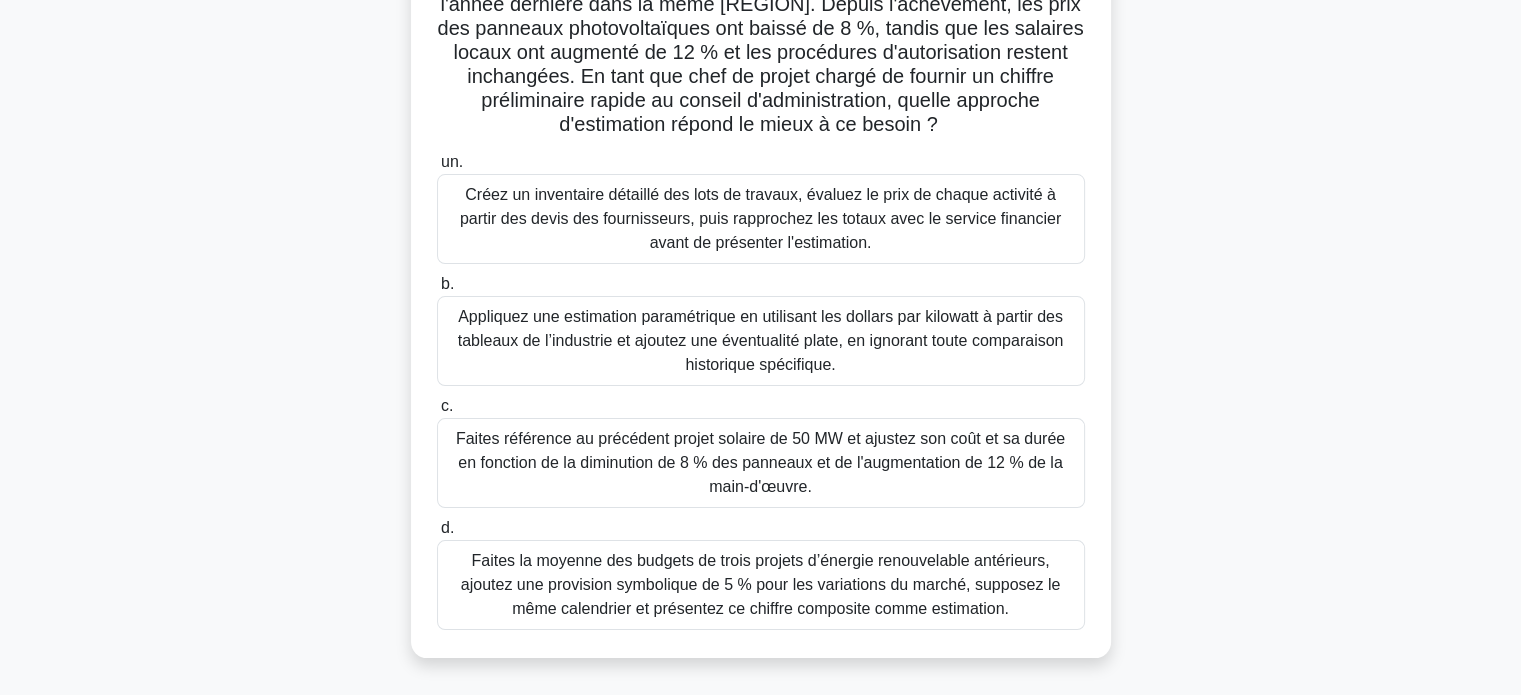 click on "Faites référence au précédent projet solaire de 50 MW et ajustez son coût et sa durée en fonction de la diminution de 8 % des panneaux et de l'augmentation de 12 % de la main-d'œuvre." at bounding box center [760, 462] 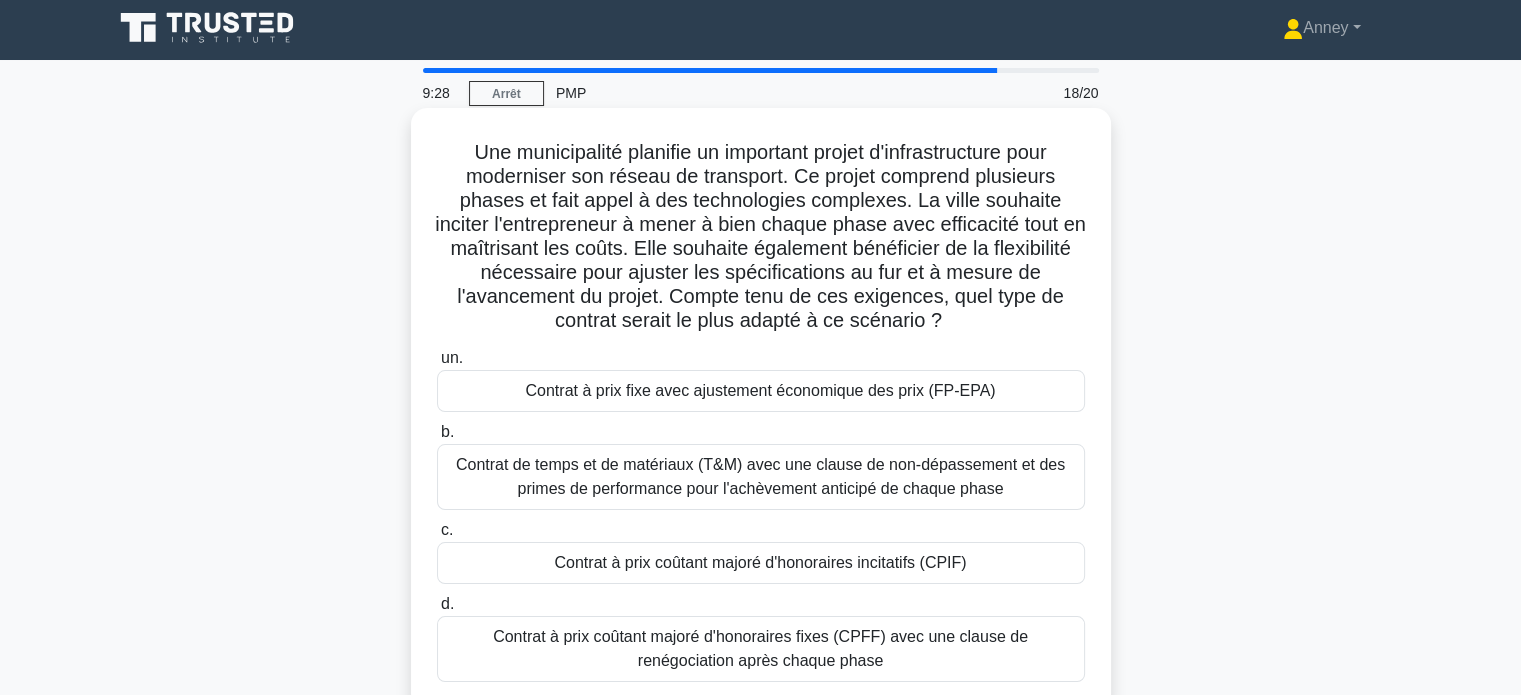 scroll, scrollTop: 0, scrollLeft: 0, axis: both 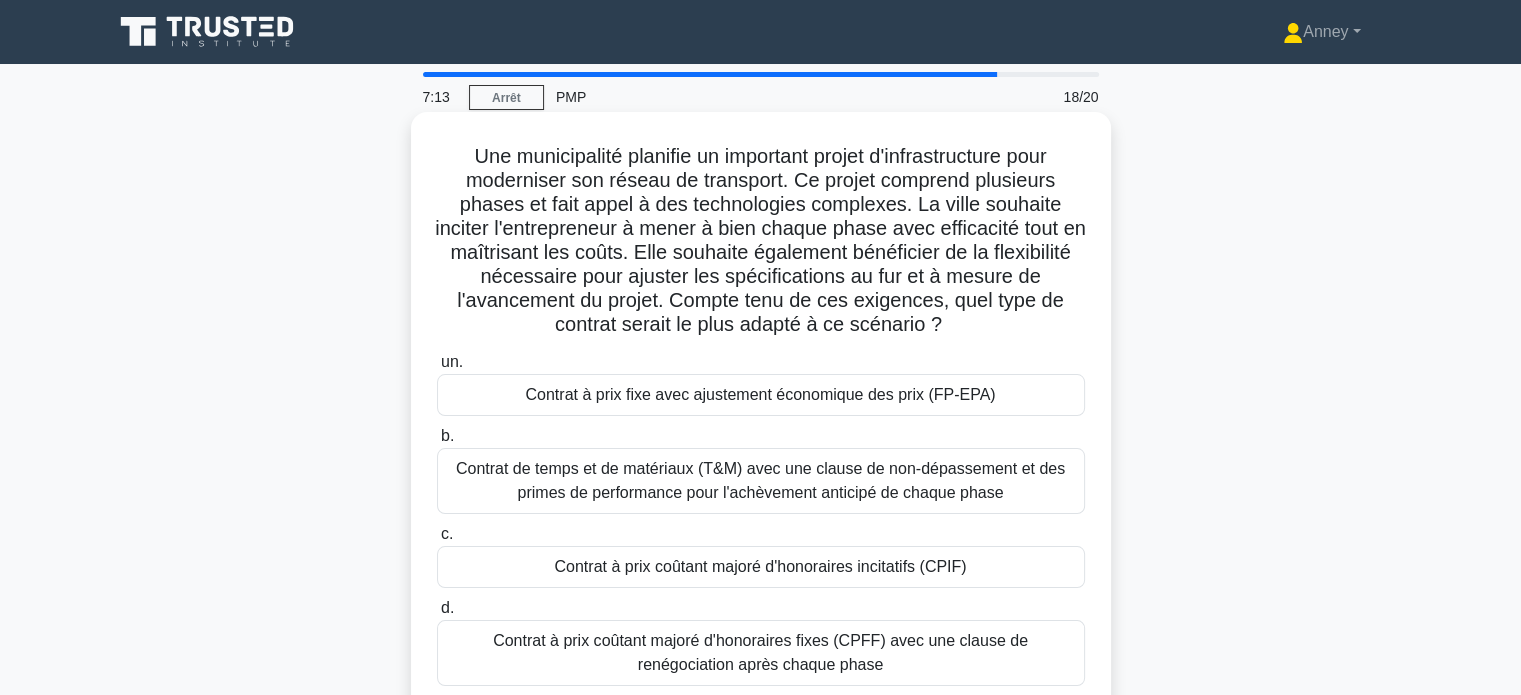 click on "Contrat à prix coûtant majoré d'honoraires incitatifs (CPIF)" at bounding box center [760, 566] 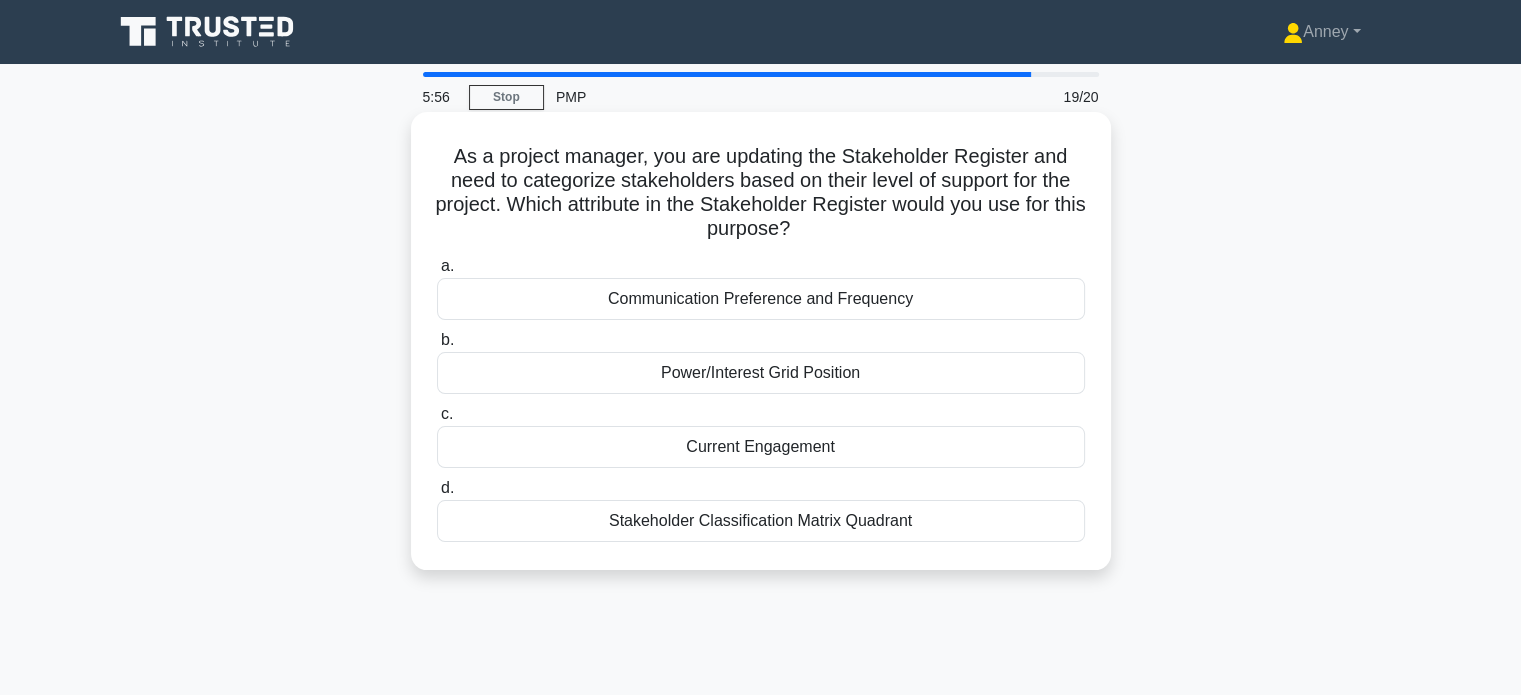 click on "Current Engagement" at bounding box center [761, 447] 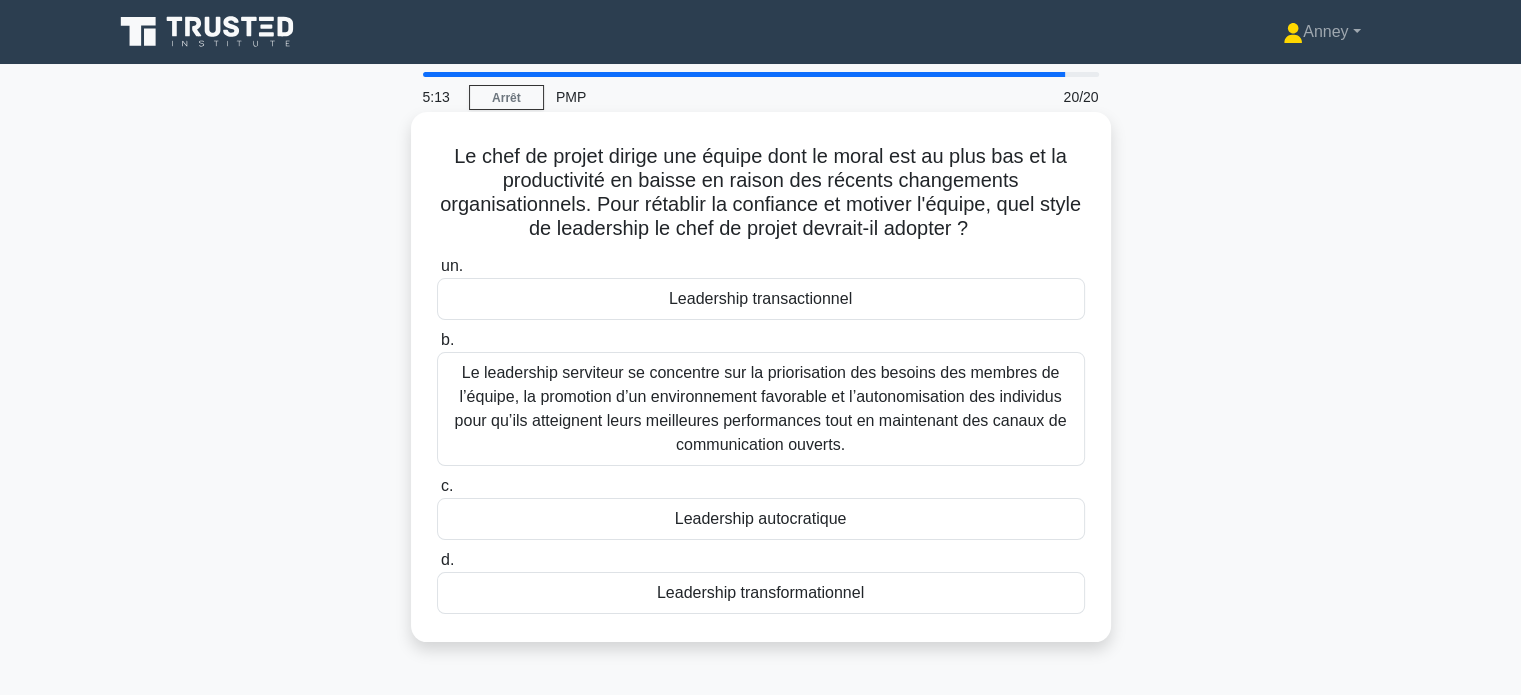 click on "Leadership transformationnel" at bounding box center [760, 592] 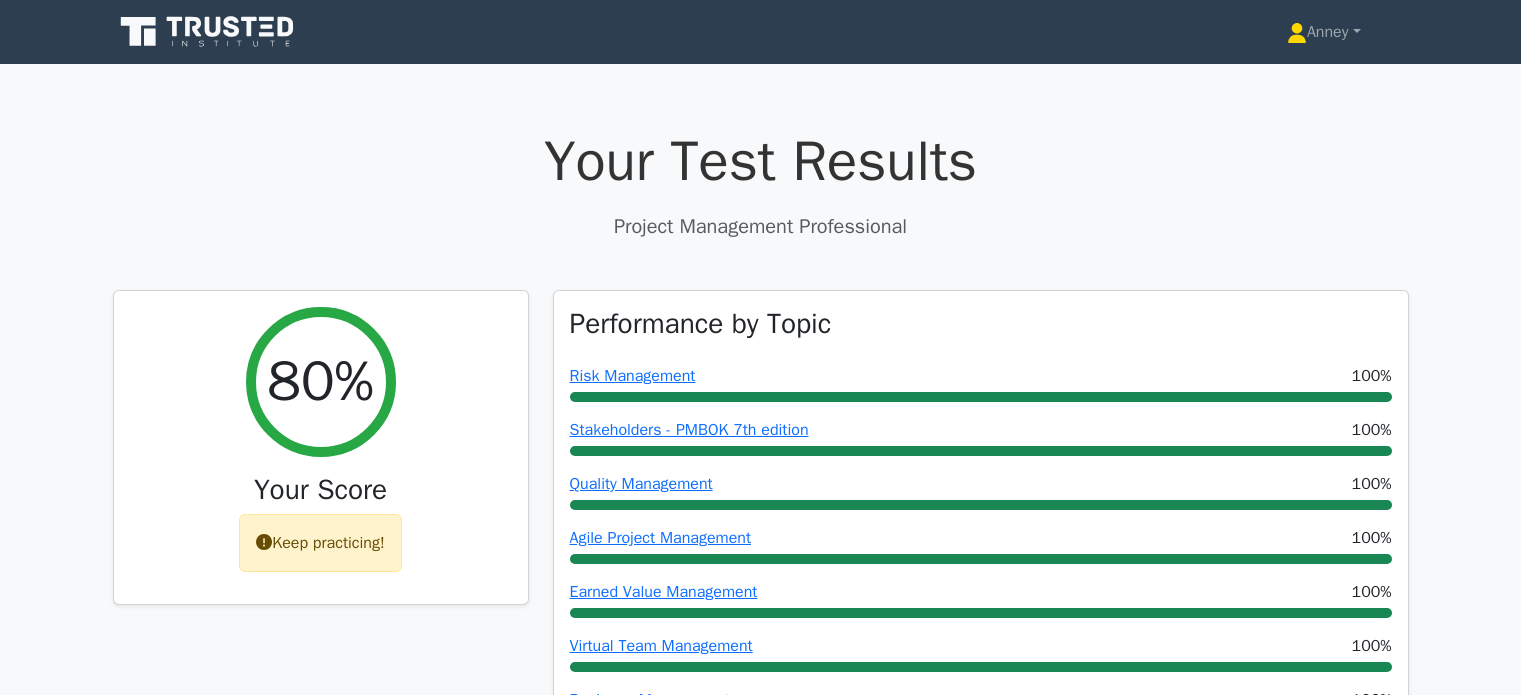 scroll, scrollTop: 0, scrollLeft: 0, axis: both 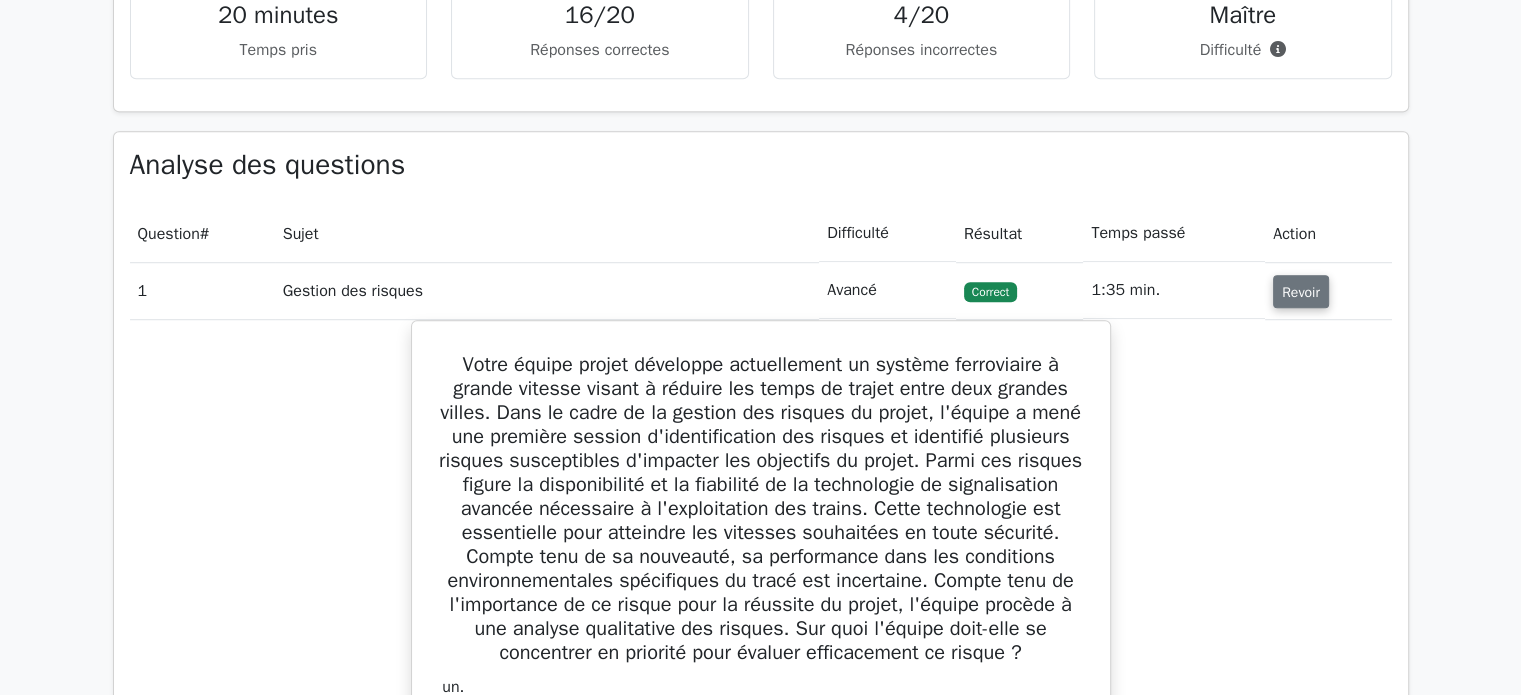 click on "Revoir" at bounding box center [1301, 292] 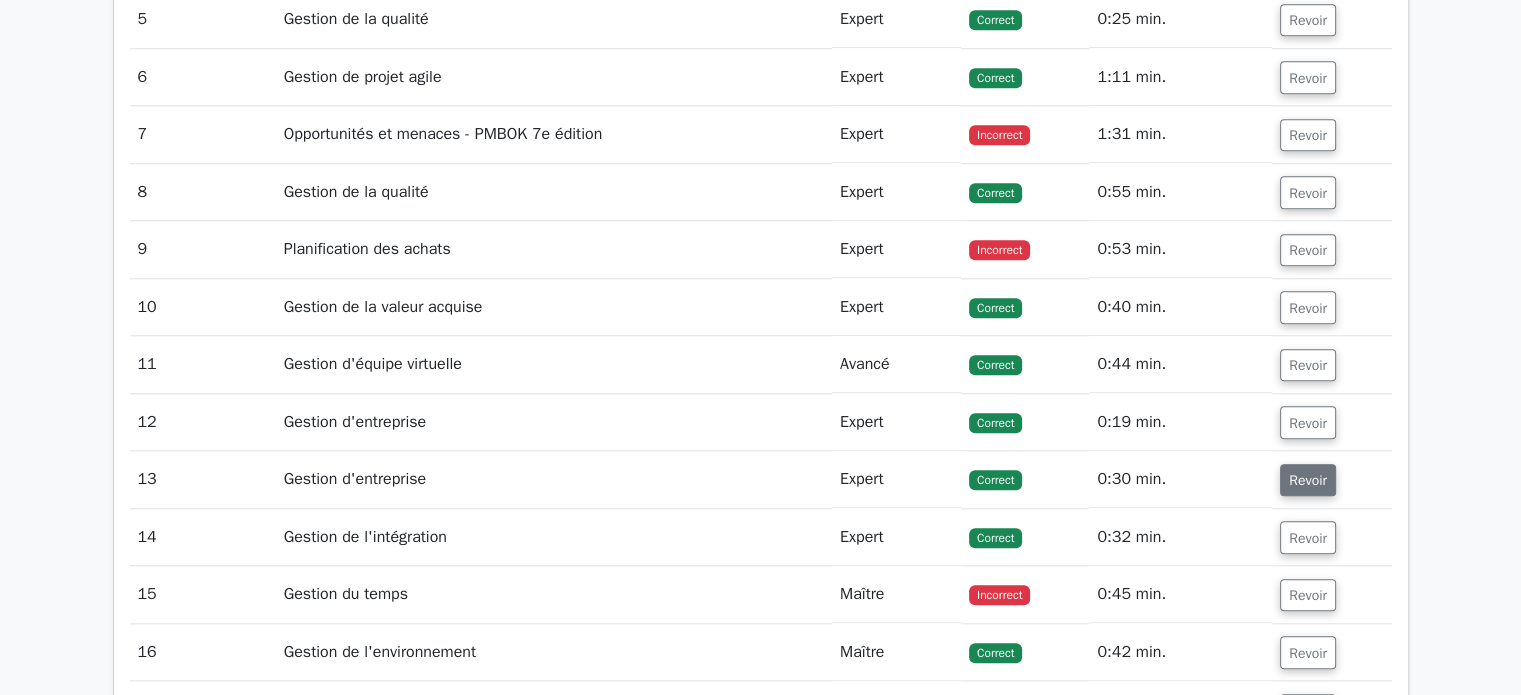 scroll, scrollTop: 1900, scrollLeft: 0, axis: vertical 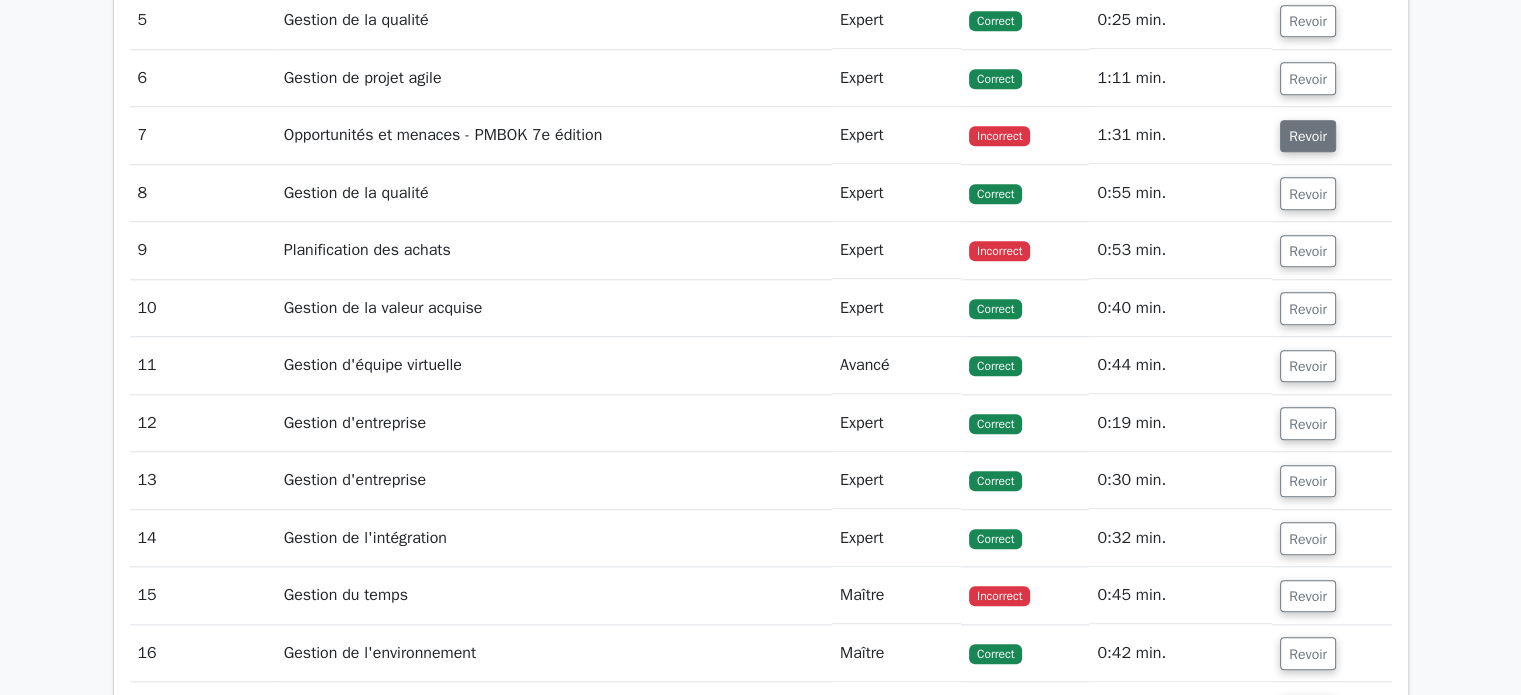 drag, startPoint x: 1303, startPoint y: 133, endPoint x: 1339, endPoint y: 162, distance: 46.227695 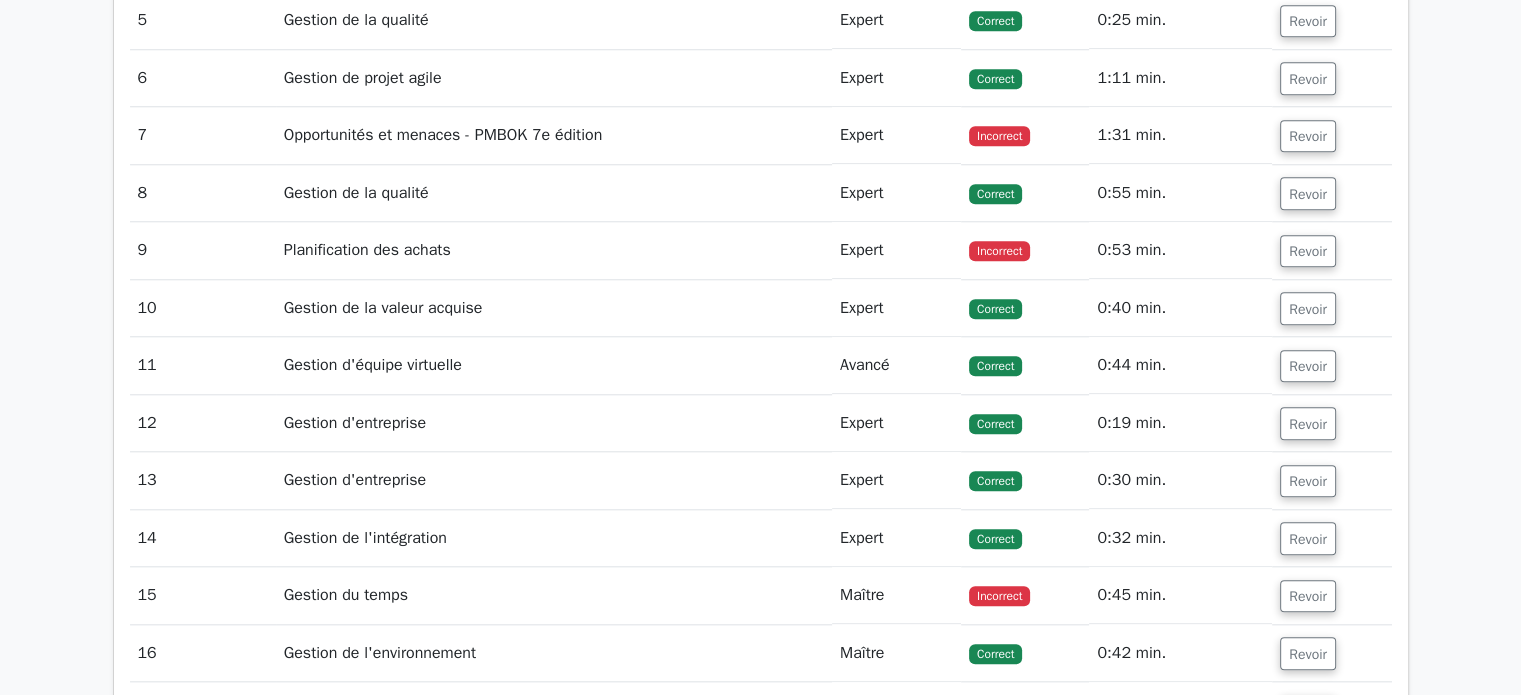 click on "Revoir" at bounding box center [1308, 136] 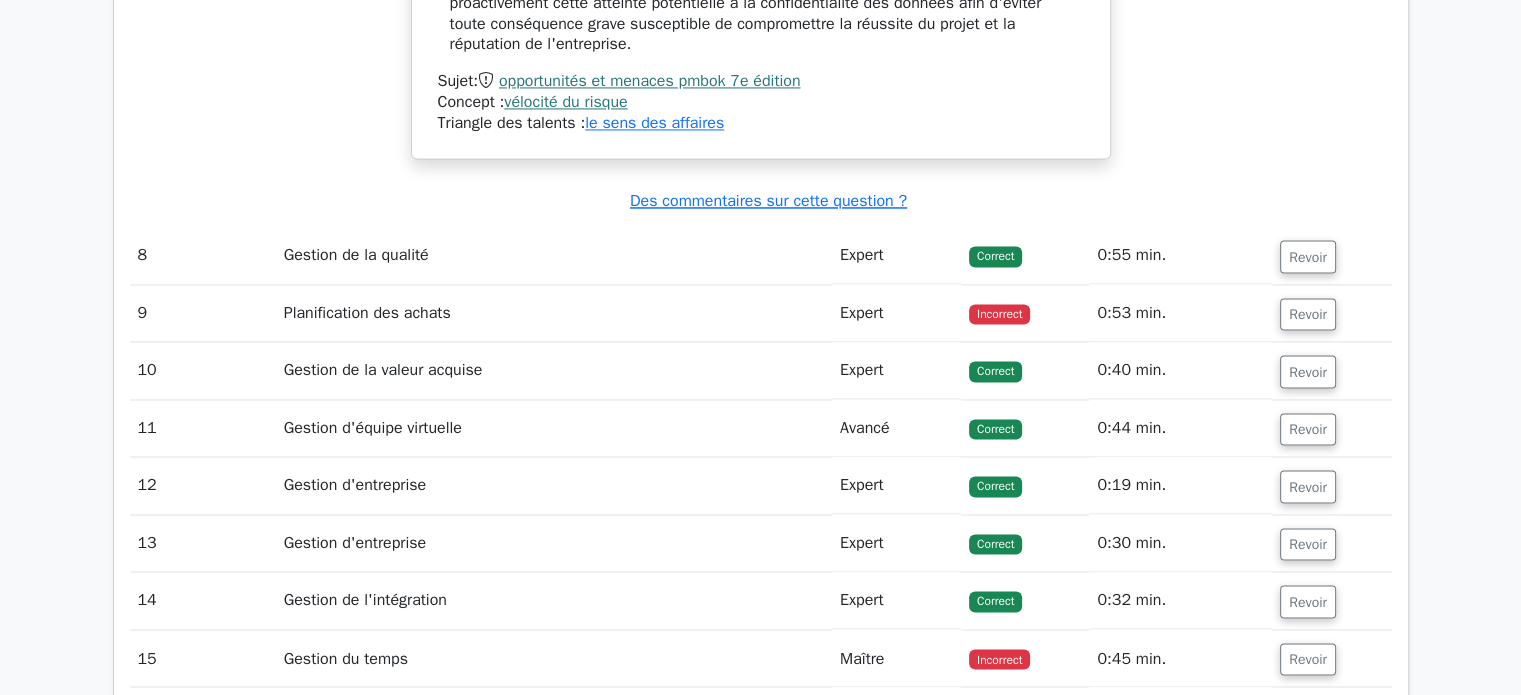 scroll, scrollTop: 3200, scrollLeft: 0, axis: vertical 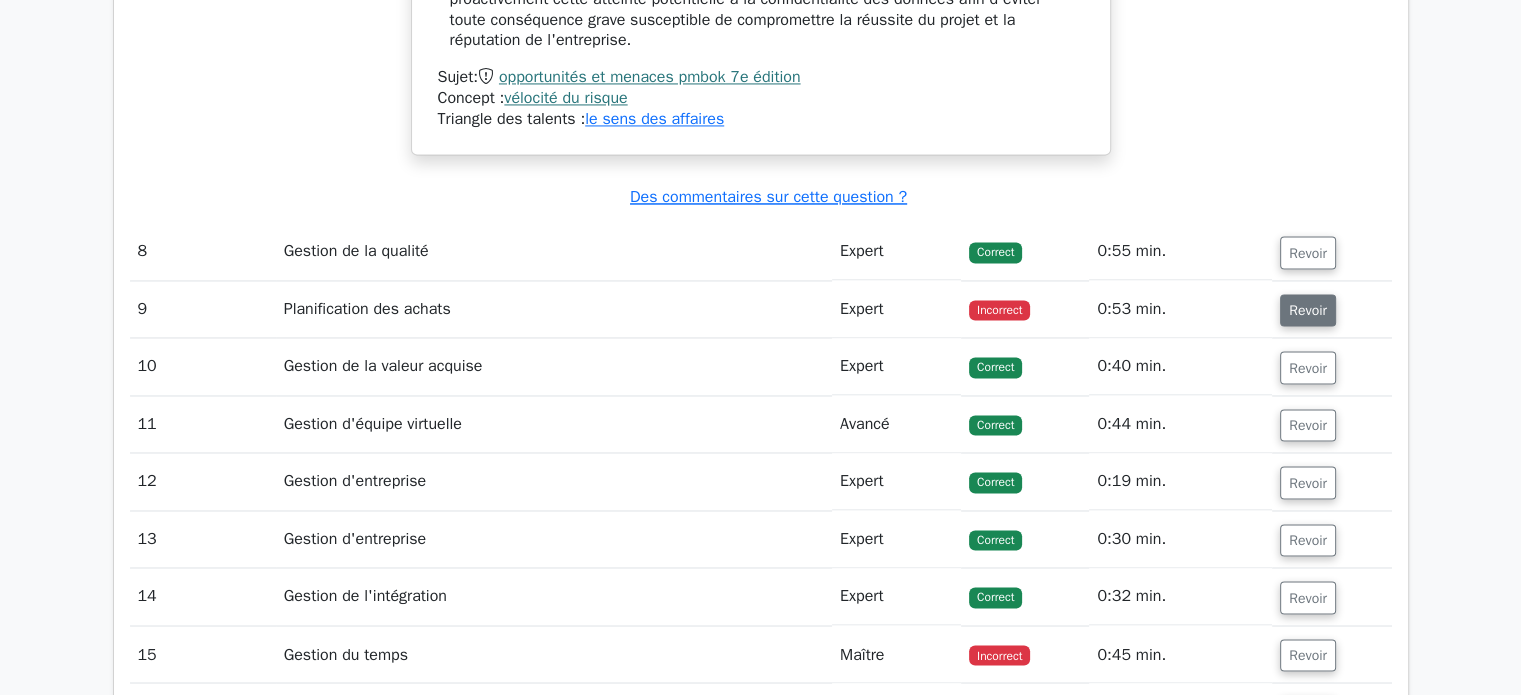 click on "Revoir" at bounding box center (1308, 310) 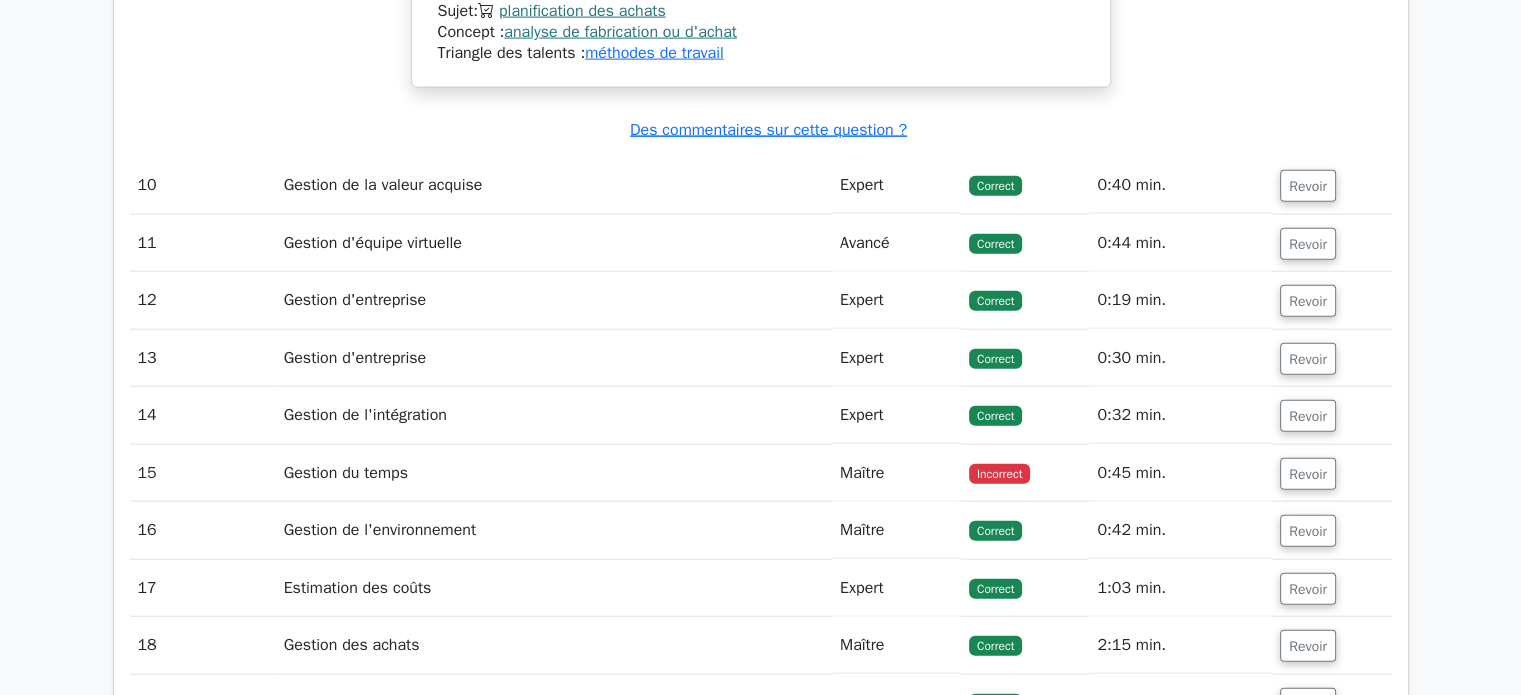 scroll, scrollTop: 4600, scrollLeft: 0, axis: vertical 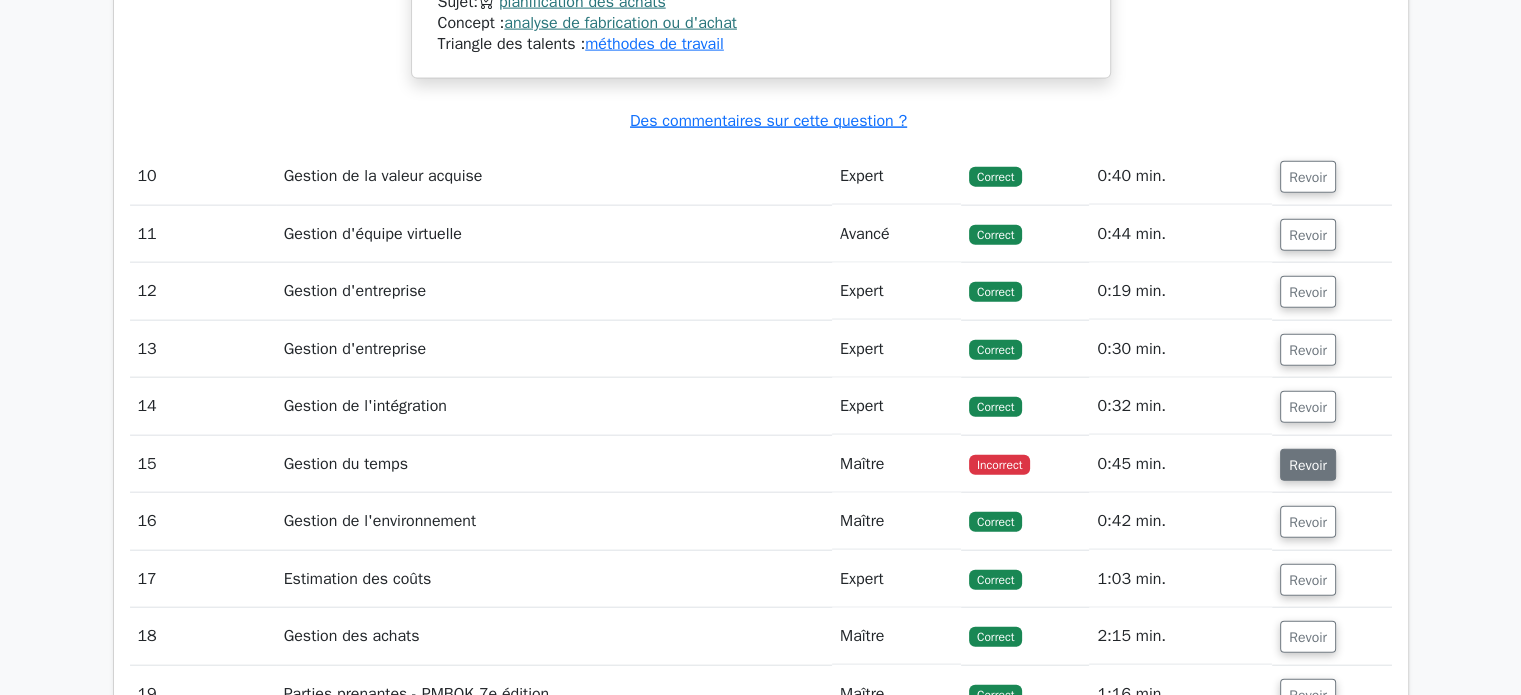 click on "Revoir" at bounding box center (1308, 465) 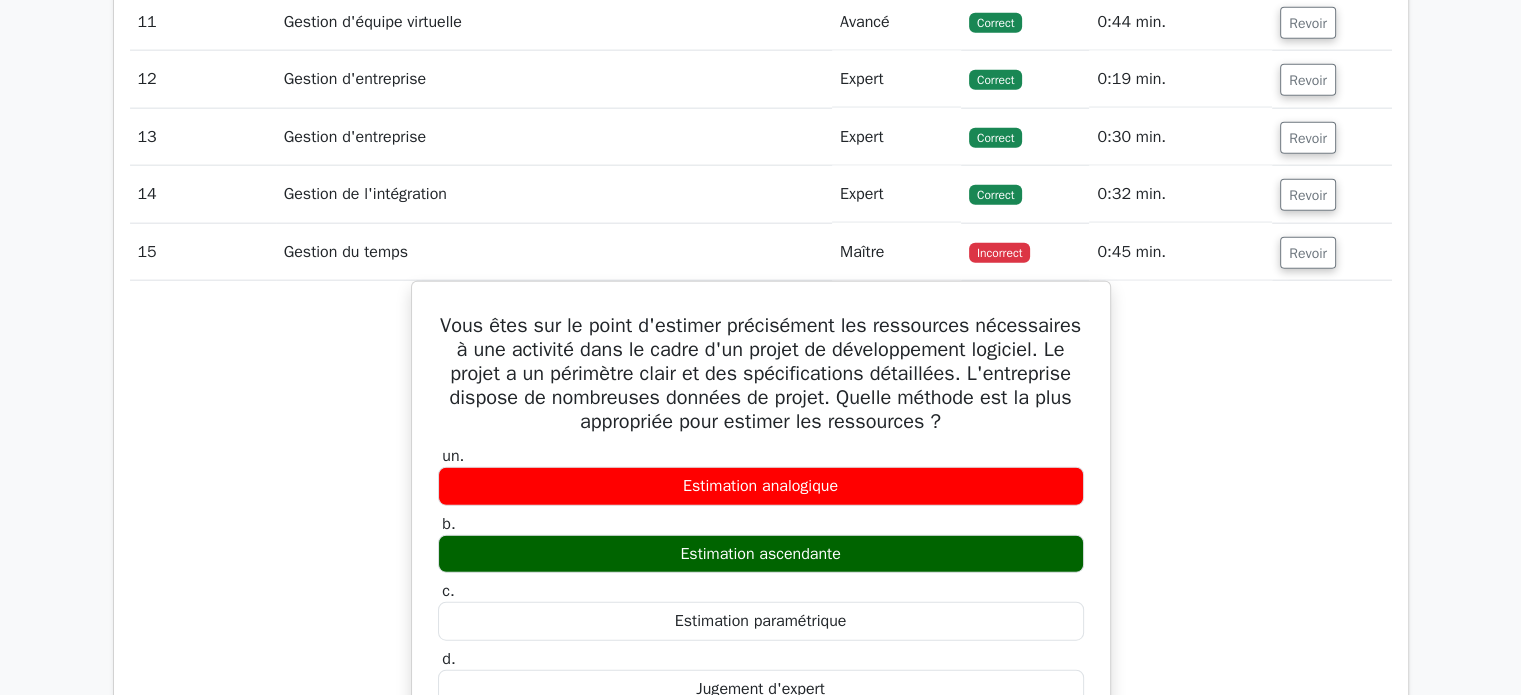 scroll, scrollTop: 4799, scrollLeft: 0, axis: vertical 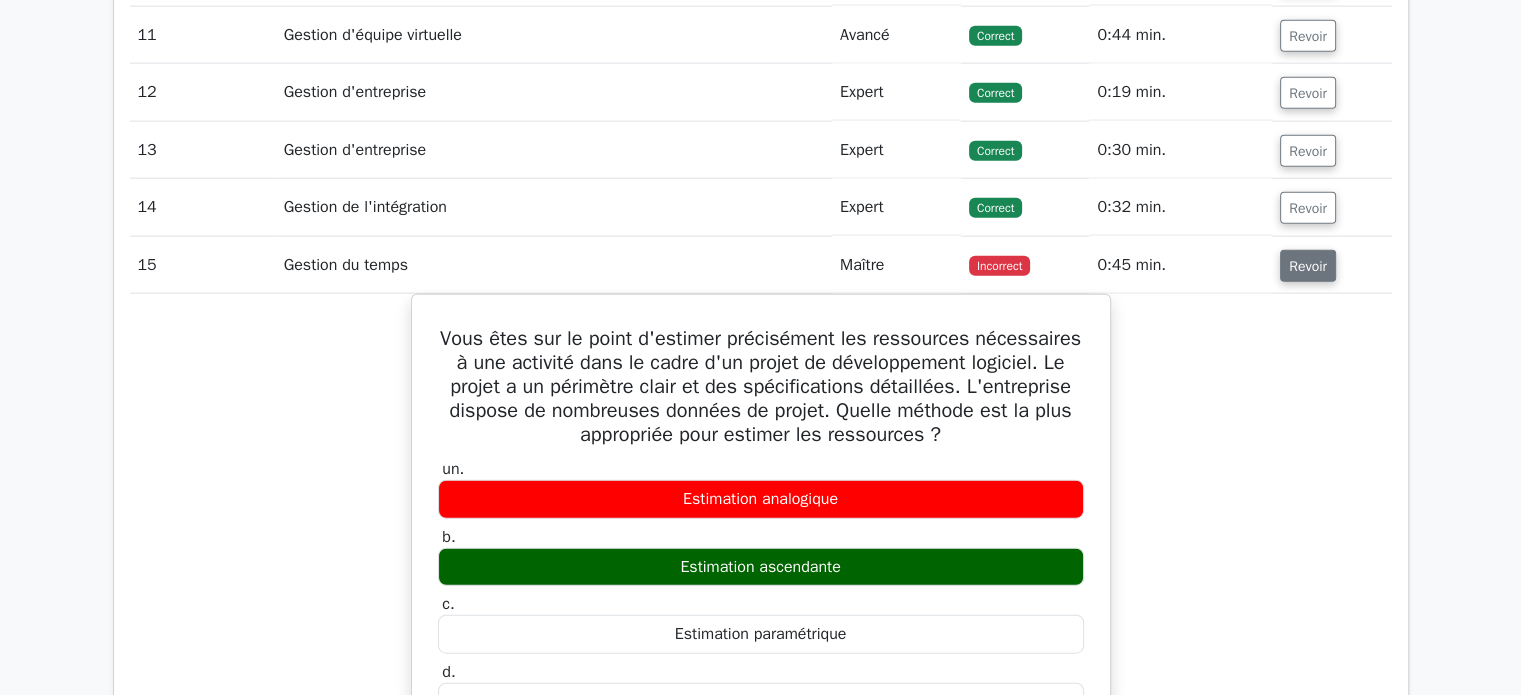 drag, startPoint x: 1325, startPoint y: 284, endPoint x: 1334, endPoint y: 296, distance: 15 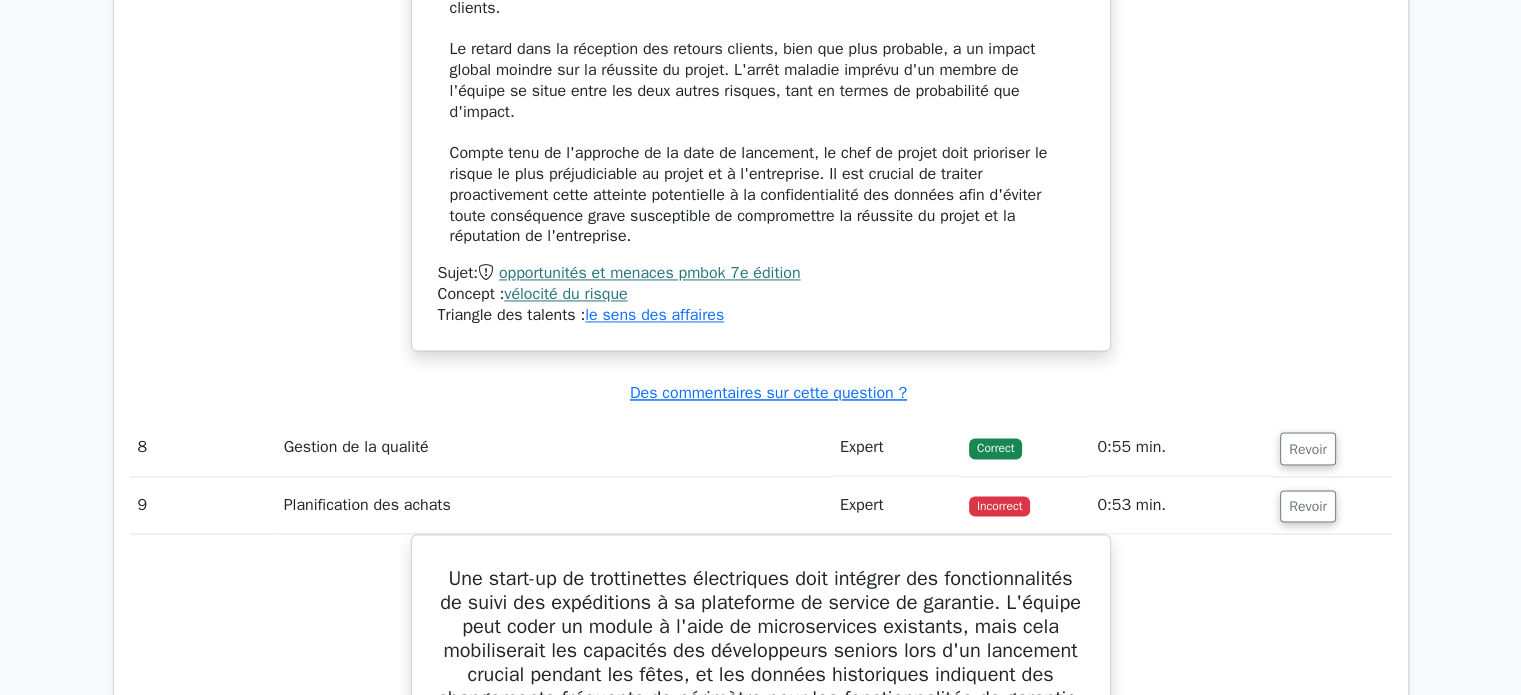 scroll, scrollTop: 2999, scrollLeft: 0, axis: vertical 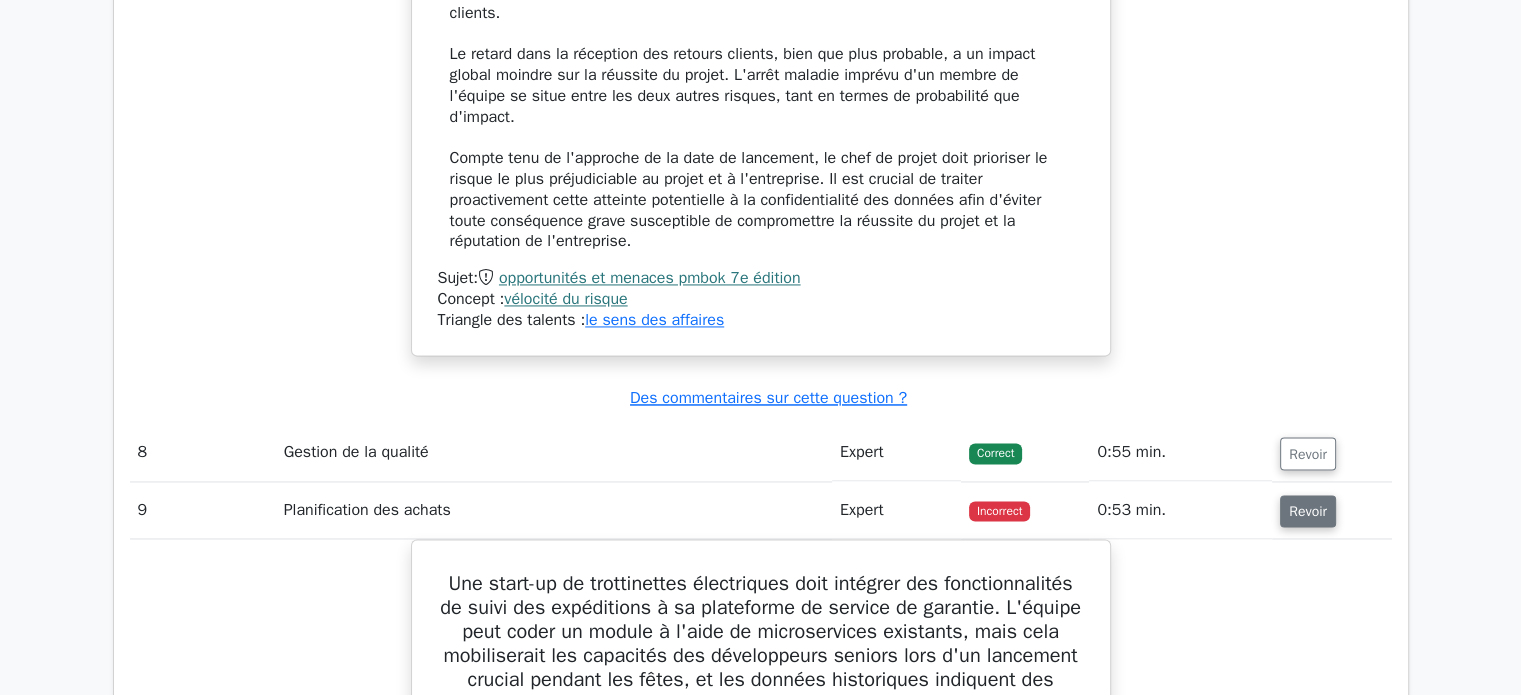 drag, startPoint x: 1310, startPoint y: 509, endPoint x: 1319, endPoint y: 499, distance: 13.453624 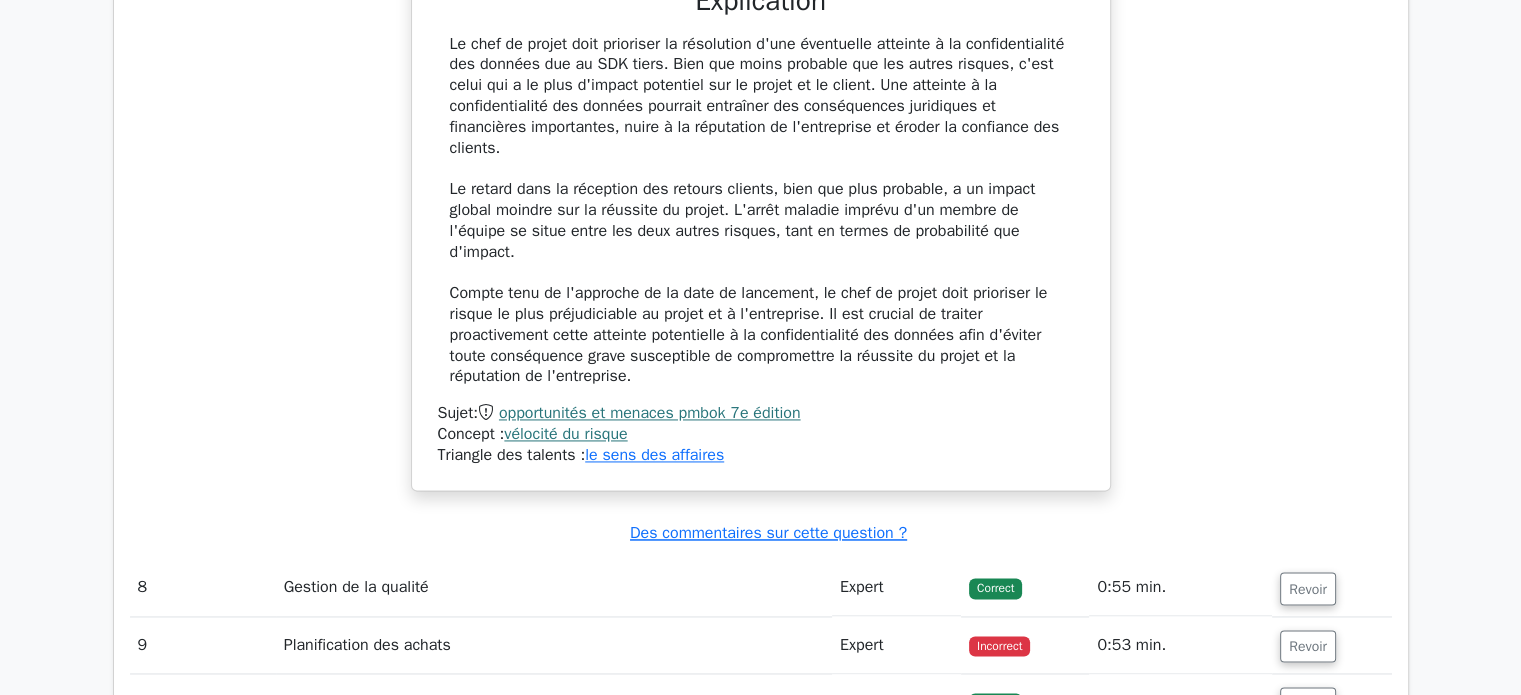 scroll, scrollTop: 2599, scrollLeft: 0, axis: vertical 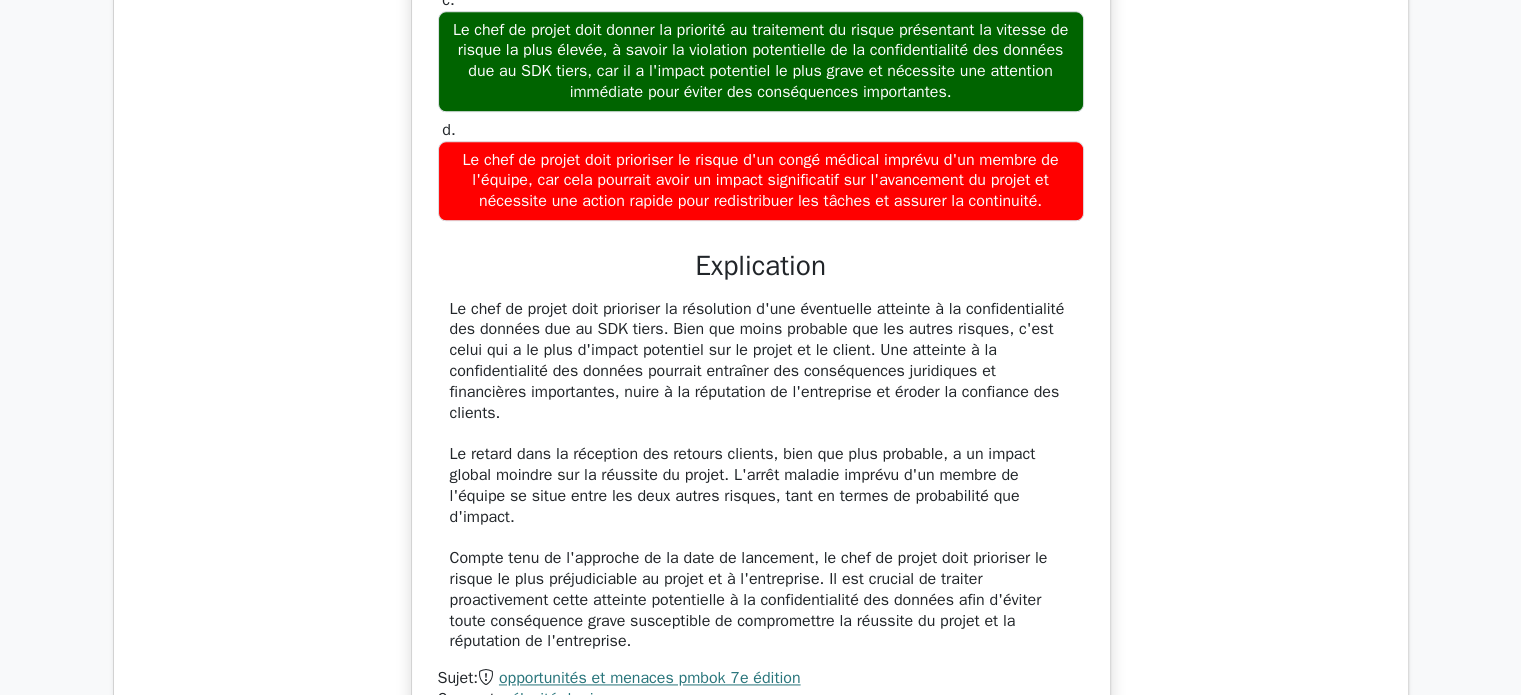 type 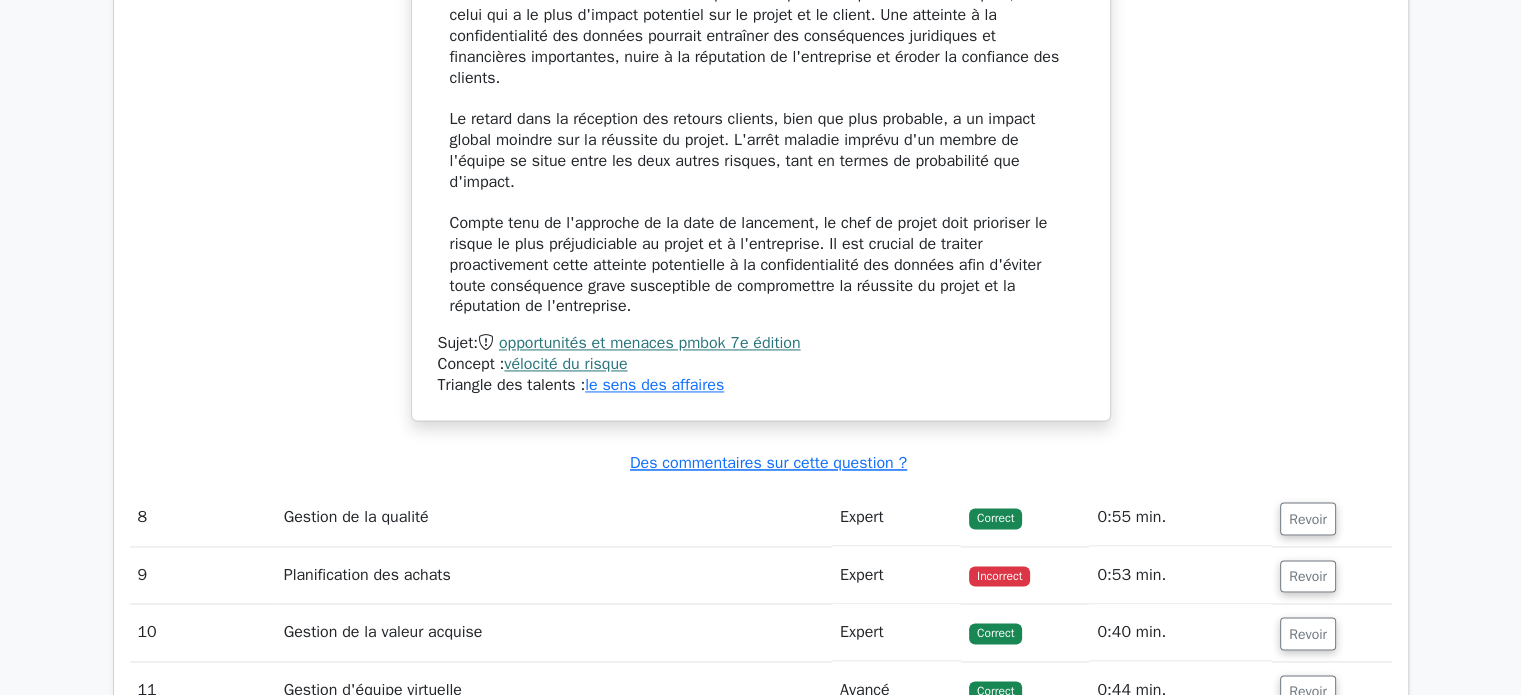 scroll, scrollTop: 2999, scrollLeft: 0, axis: vertical 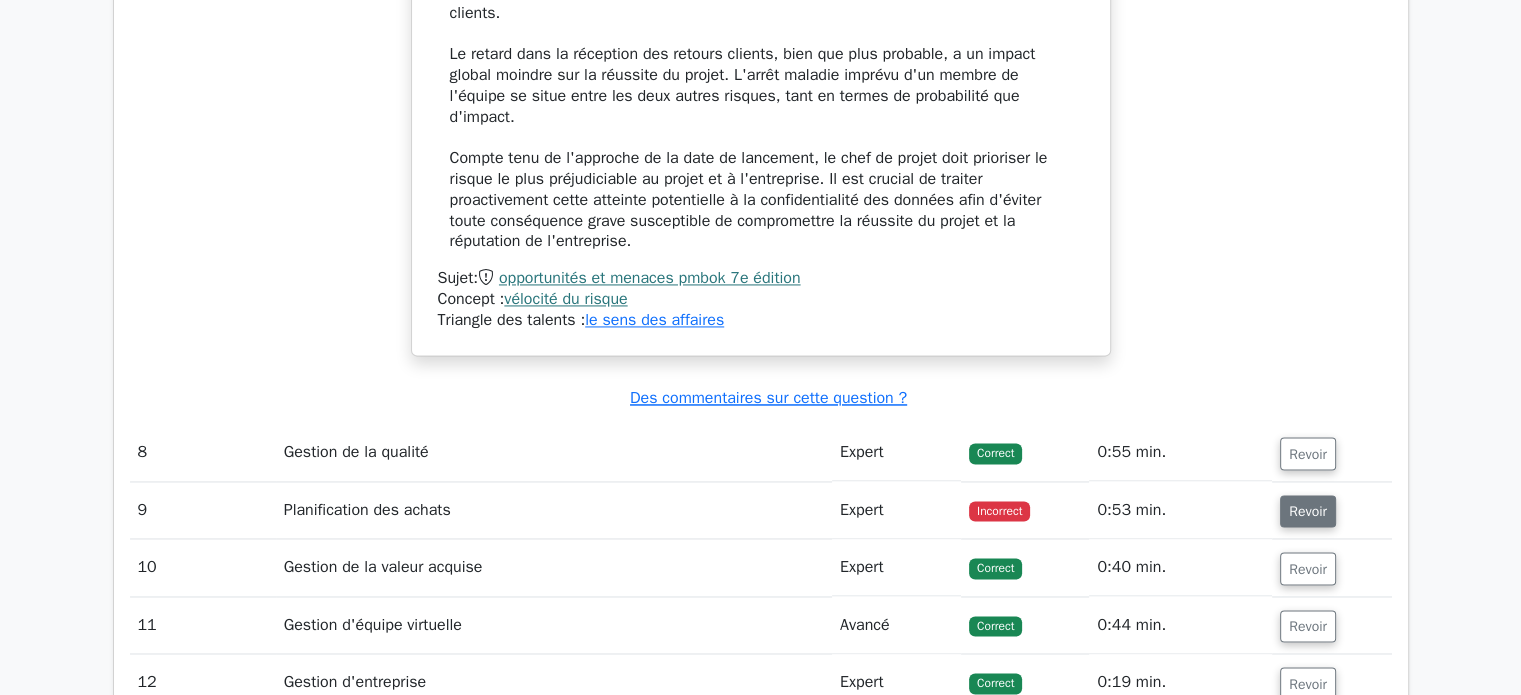 click on "Revoir" at bounding box center [1308, 511] 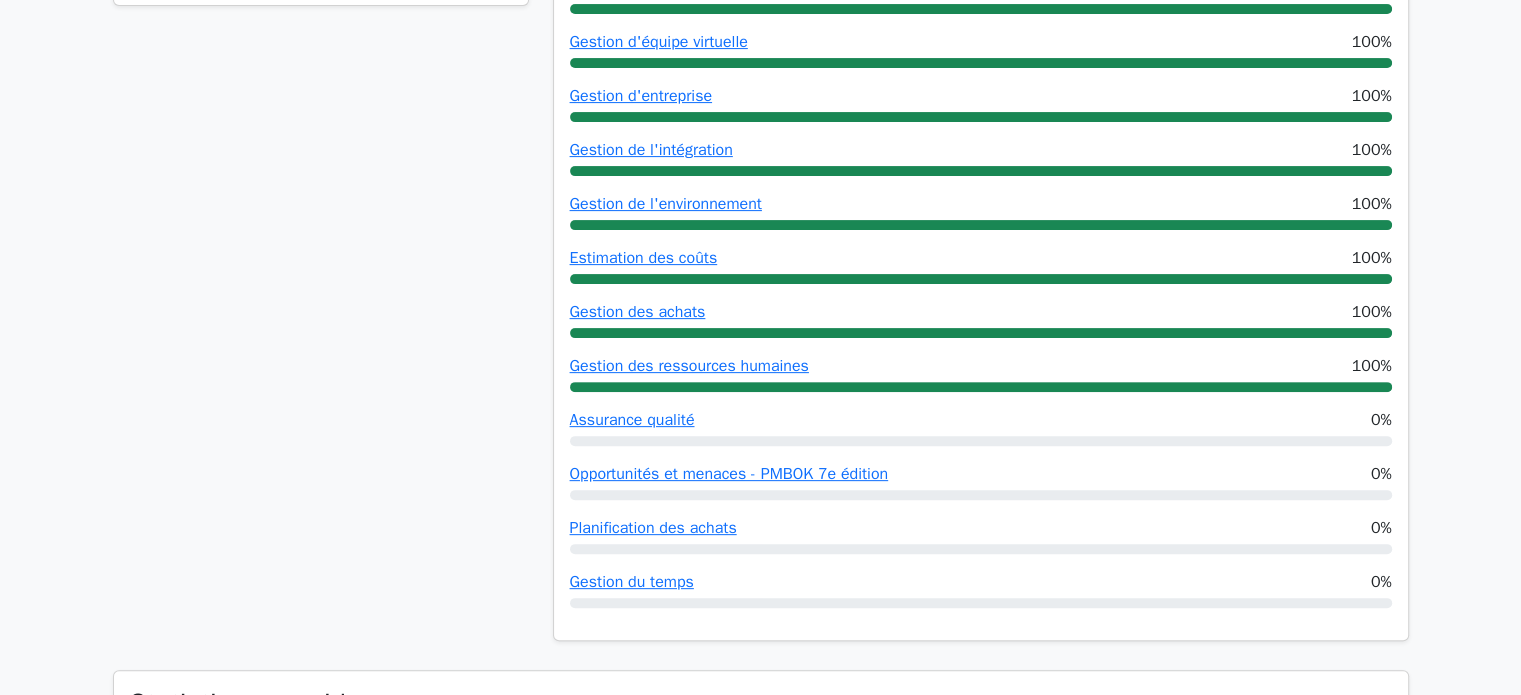 scroll, scrollTop: 600, scrollLeft: 0, axis: vertical 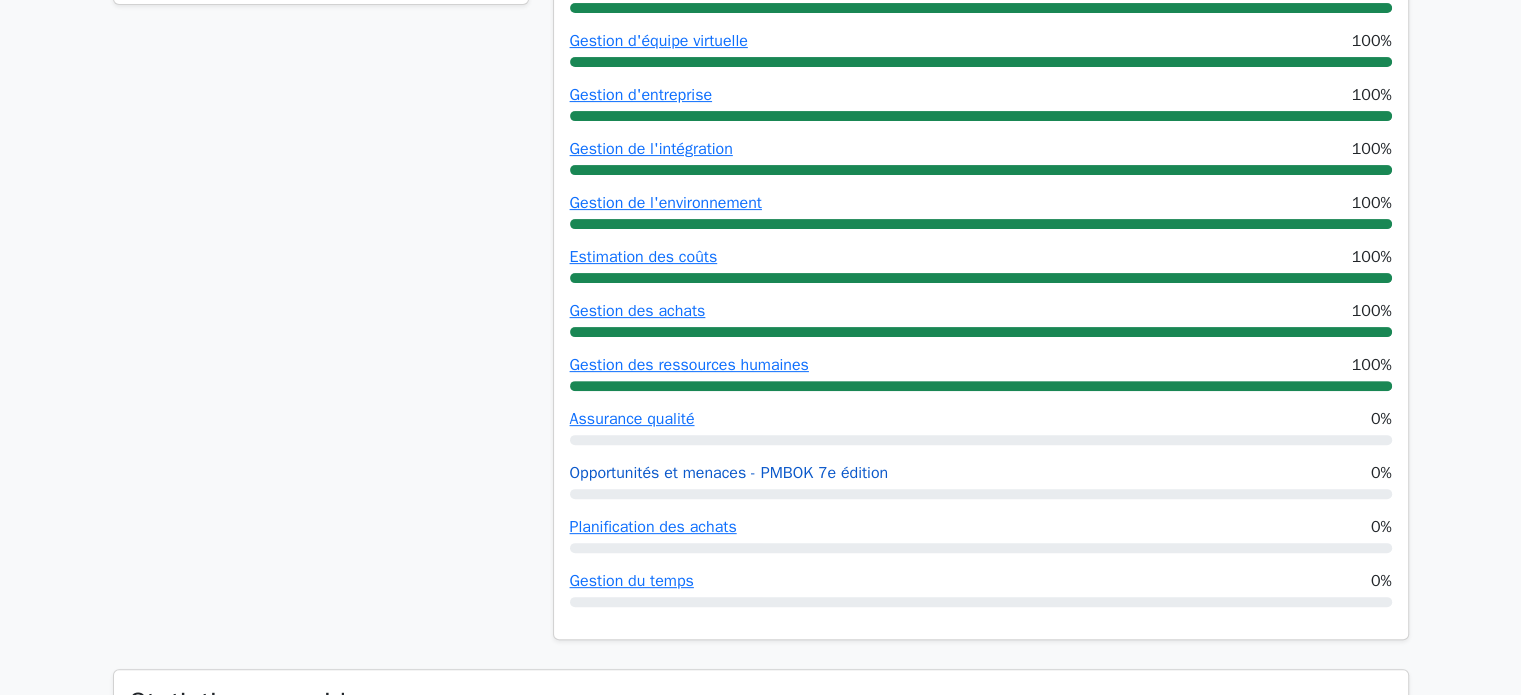 click on "Opportunités et menaces - PMBOK 7e édition" at bounding box center [729, 473] 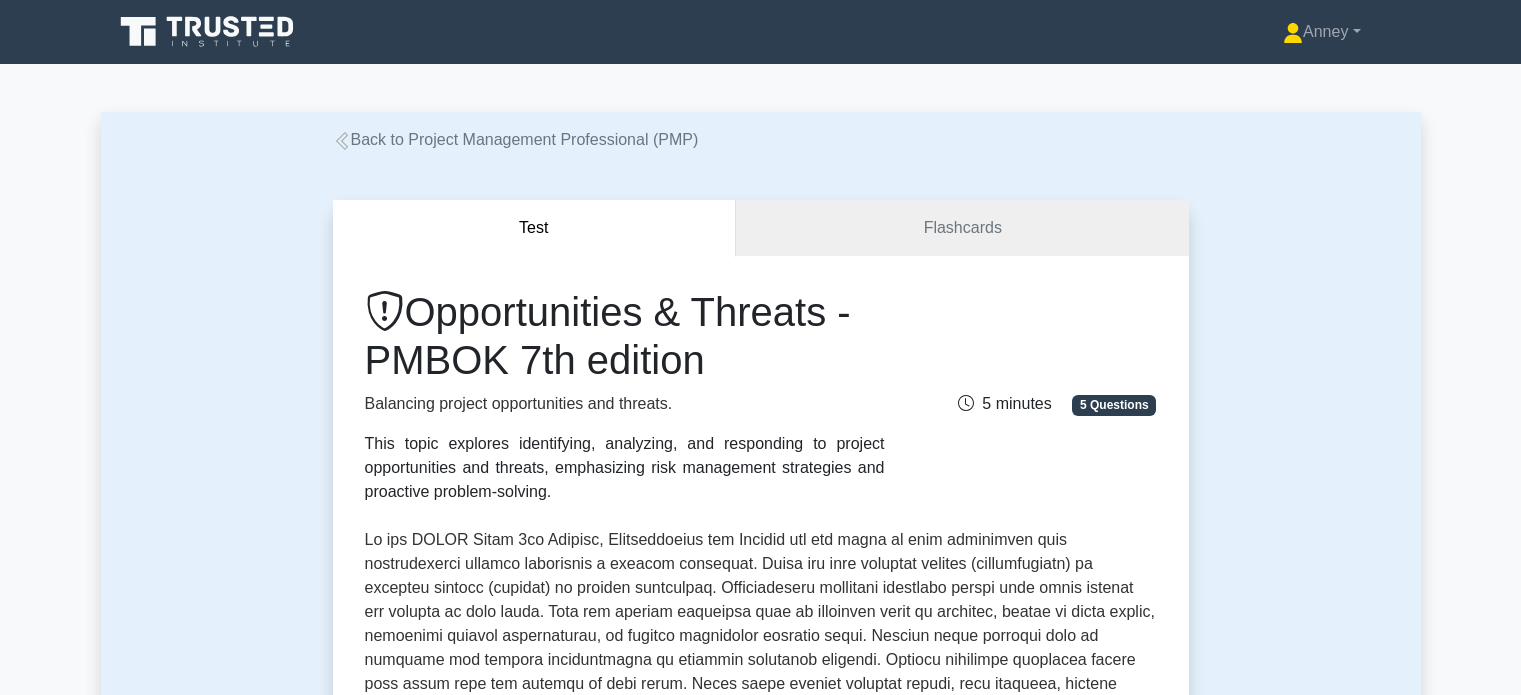 scroll, scrollTop: 0, scrollLeft: 0, axis: both 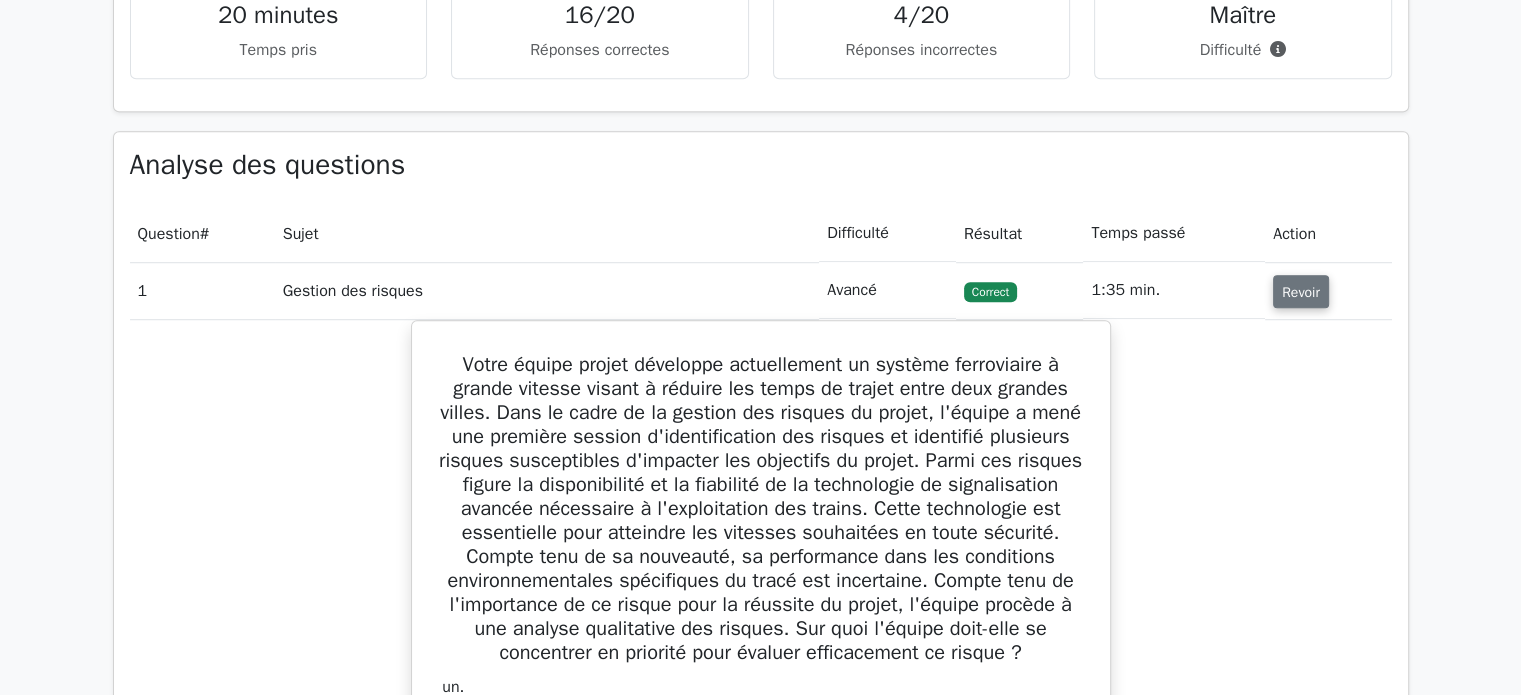 click on "Revoir" at bounding box center (1301, 292) 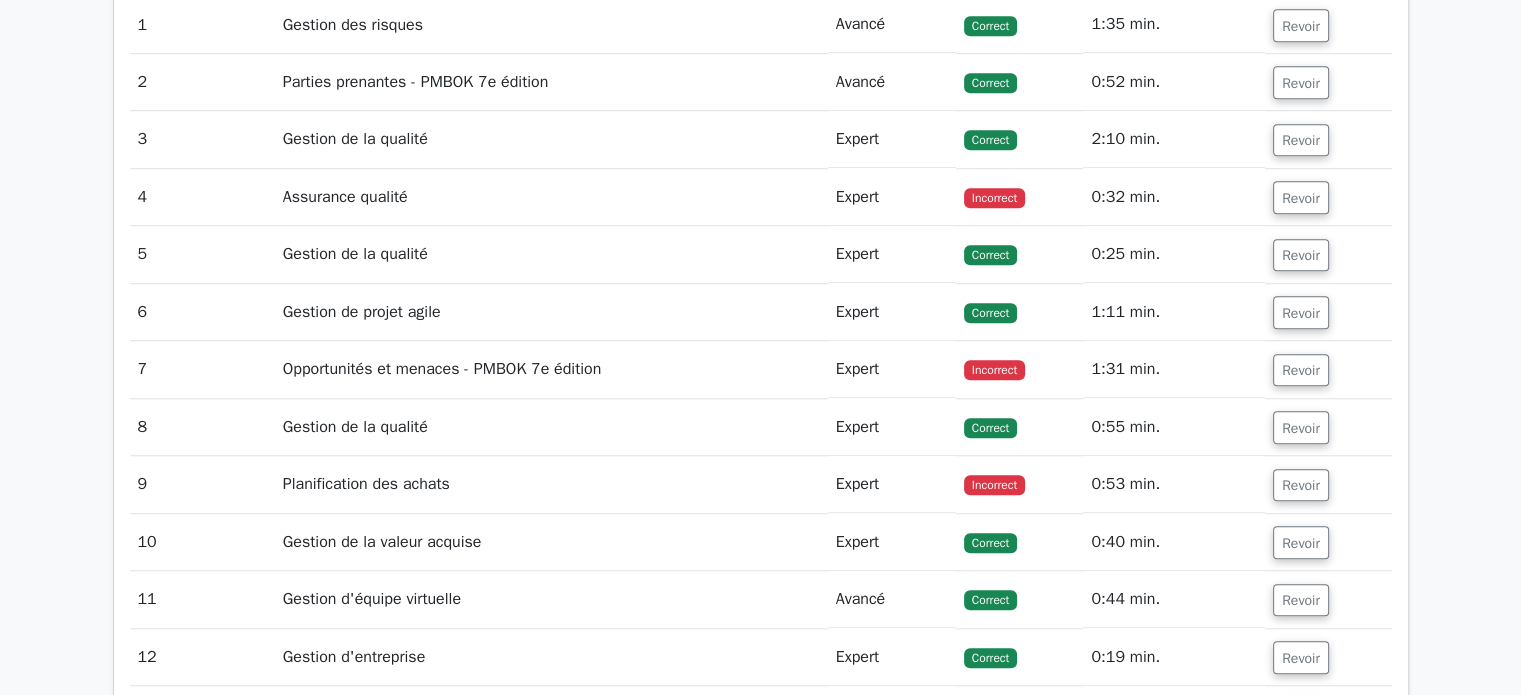scroll, scrollTop: 1700, scrollLeft: 0, axis: vertical 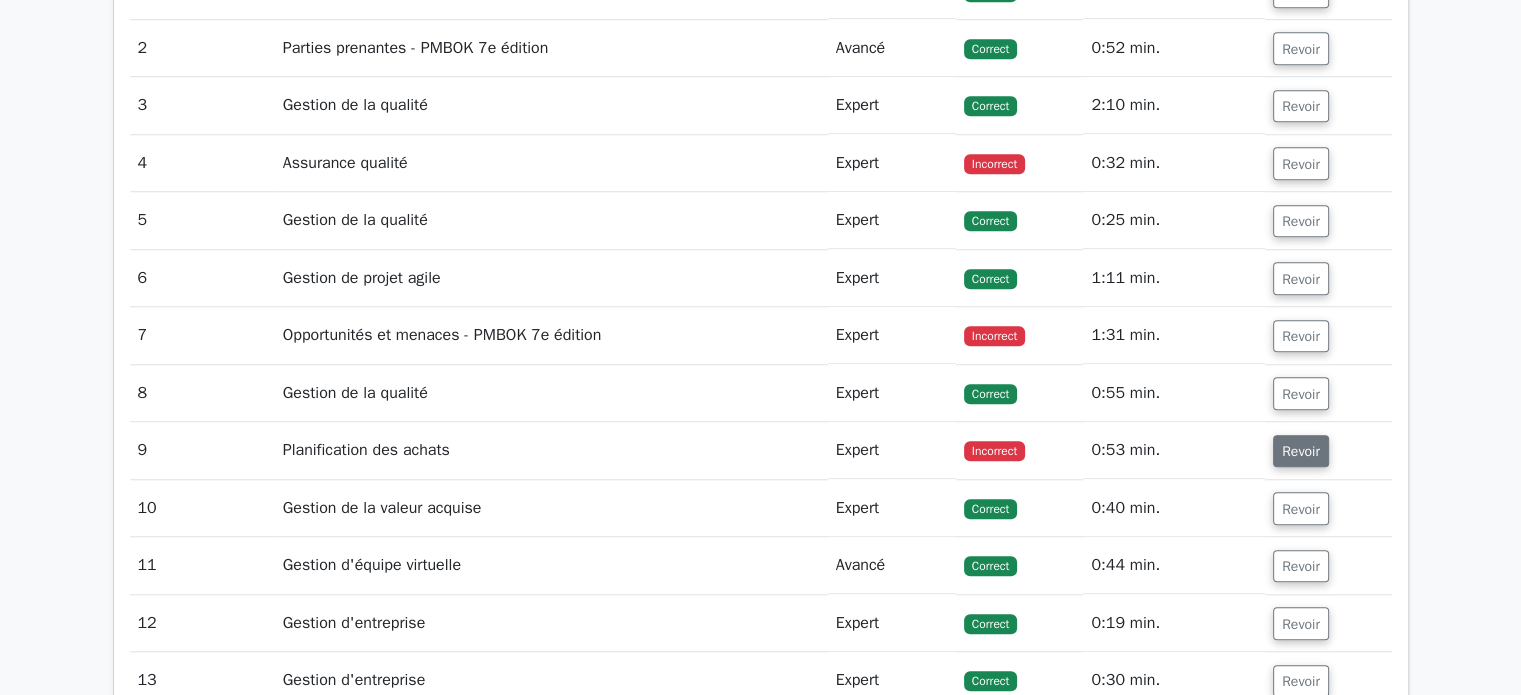 click on "Revoir" at bounding box center [1301, 451] 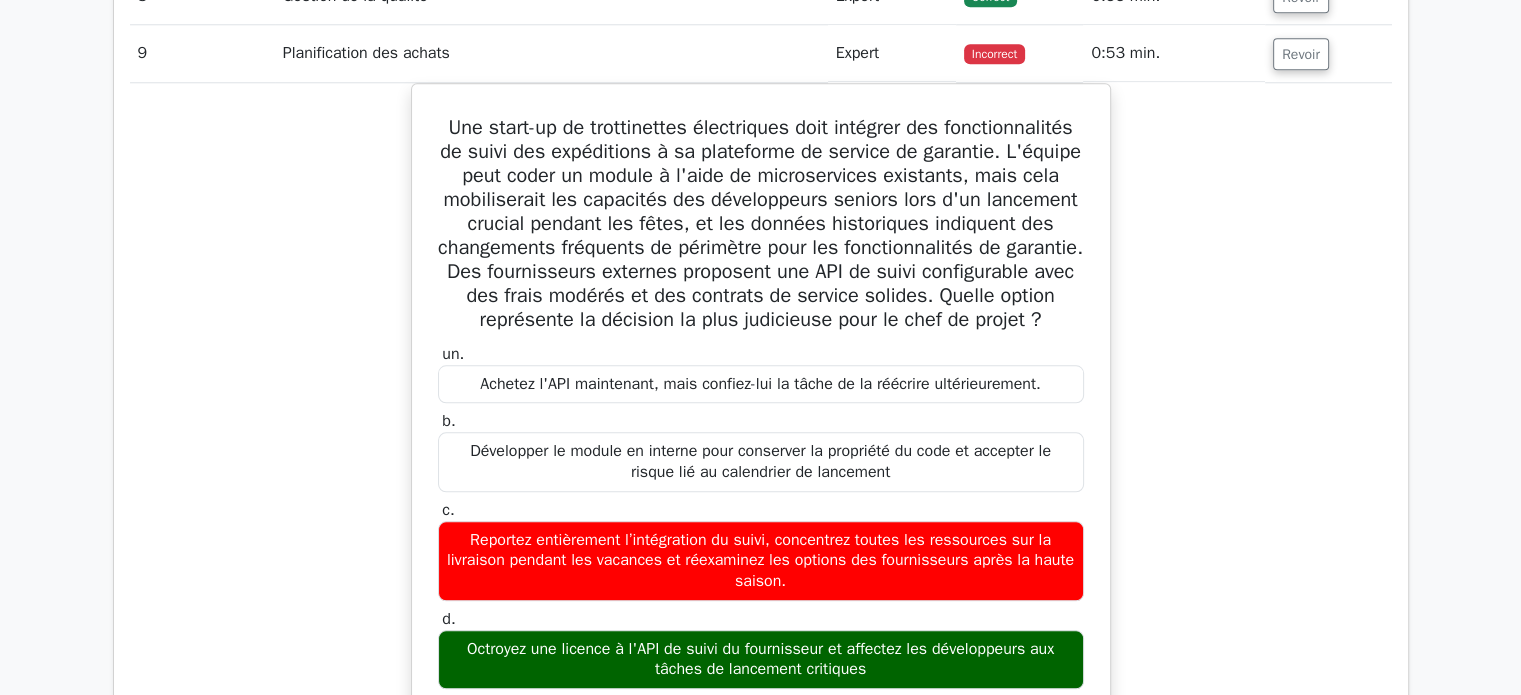 scroll, scrollTop: 2100, scrollLeft: 0, axis: vertical 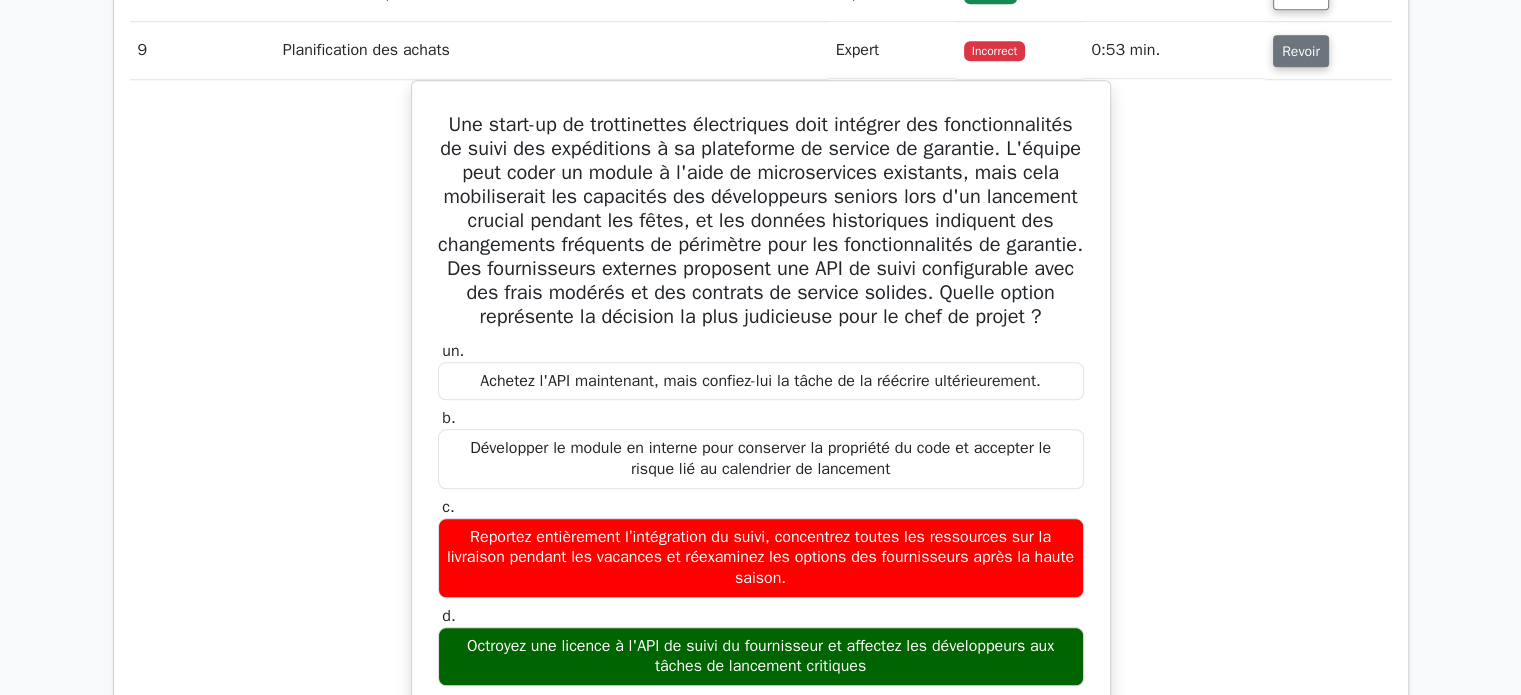 drag, startPoint x: 1310, startPoint y: 55, endPoint x: 1302, endPoint y: 63, distance: 11.313708 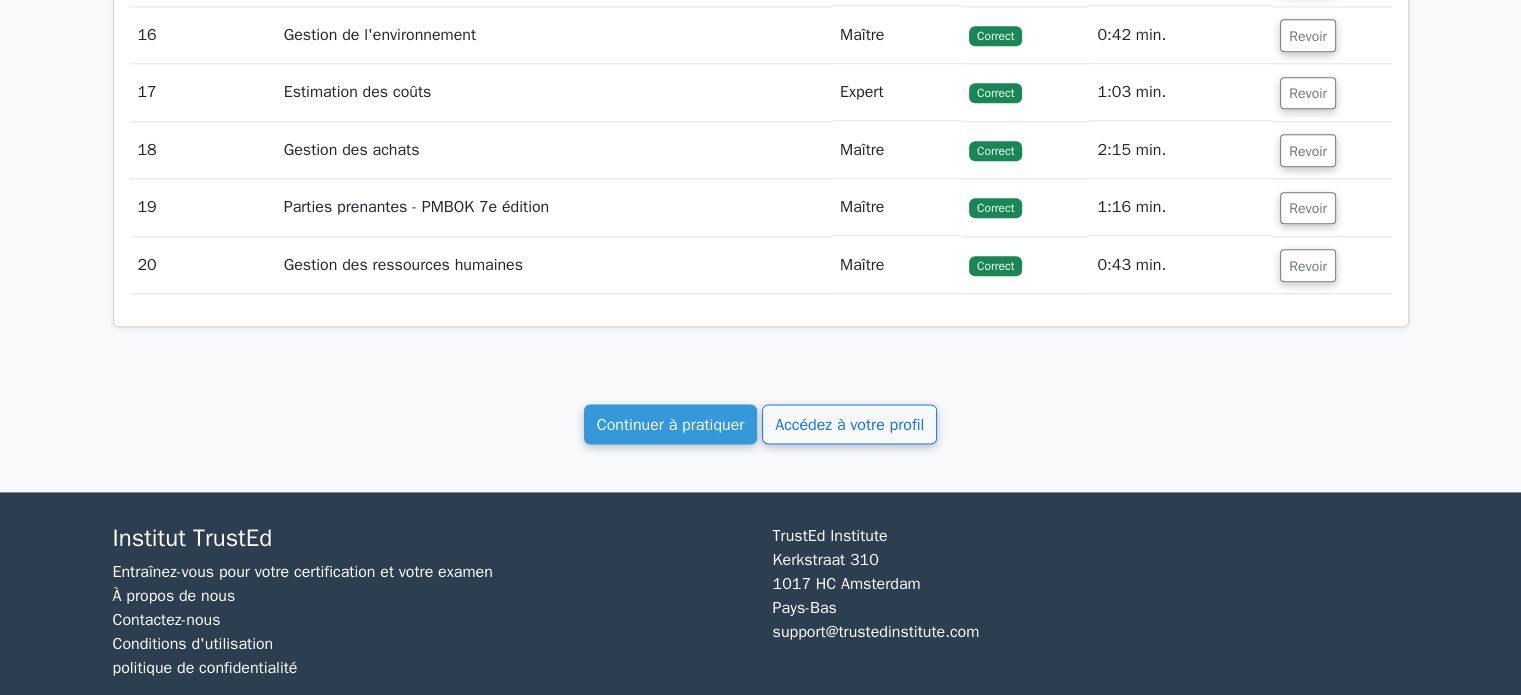 scroll, scrollTop: 2545, scrollLeft: 0, axis: vertical 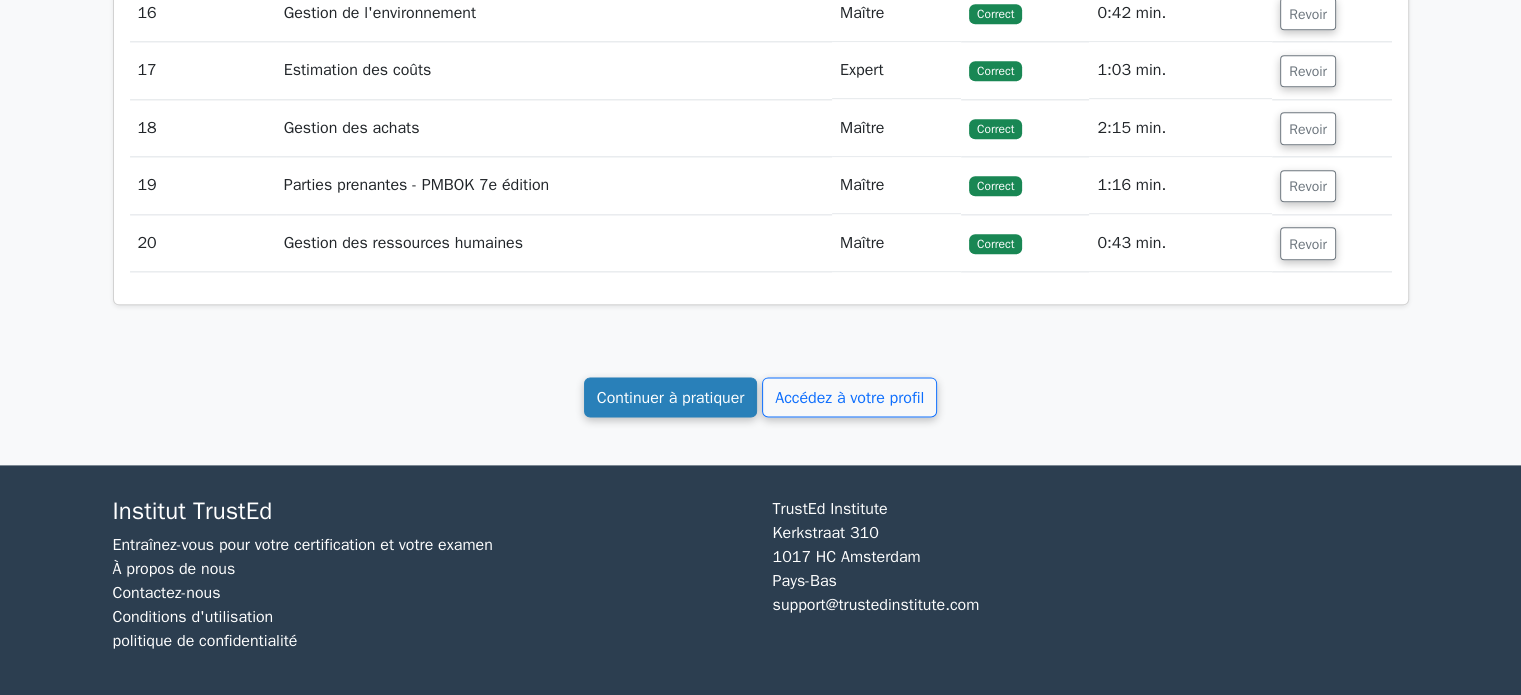 click on "Continuer à pratiquer" at bounding box center [671, 396] 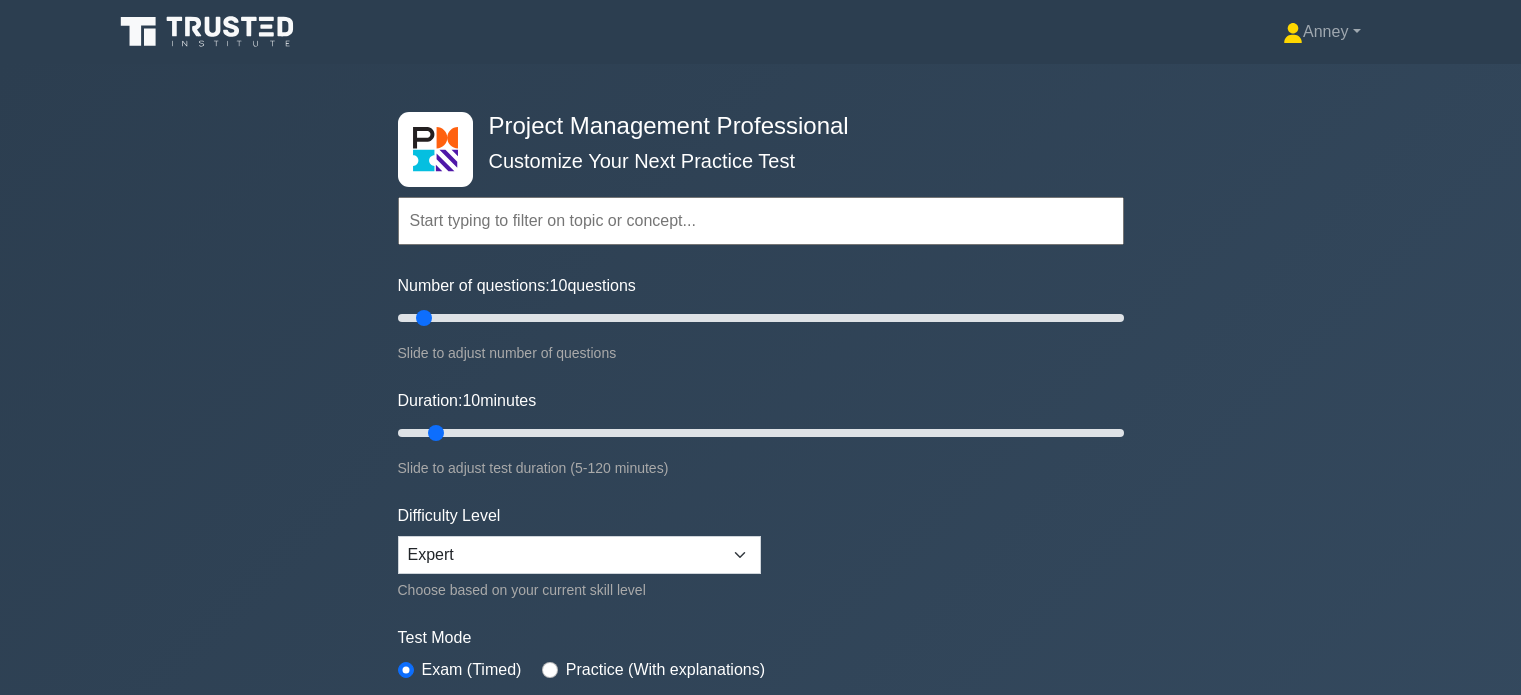 scroll, scrollTop: 0, scrollLeft: 0, axis: both 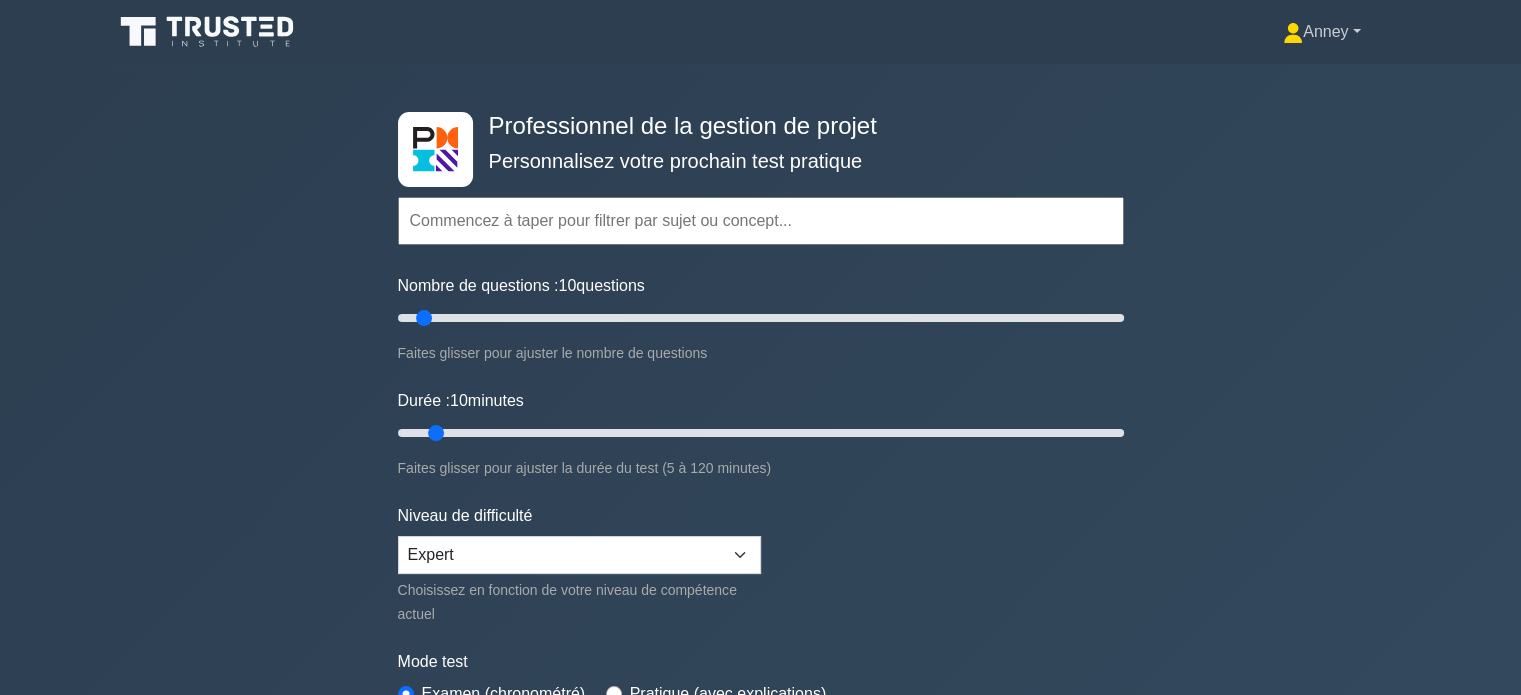 click on "Anney" at bounding box center [1325, 31] 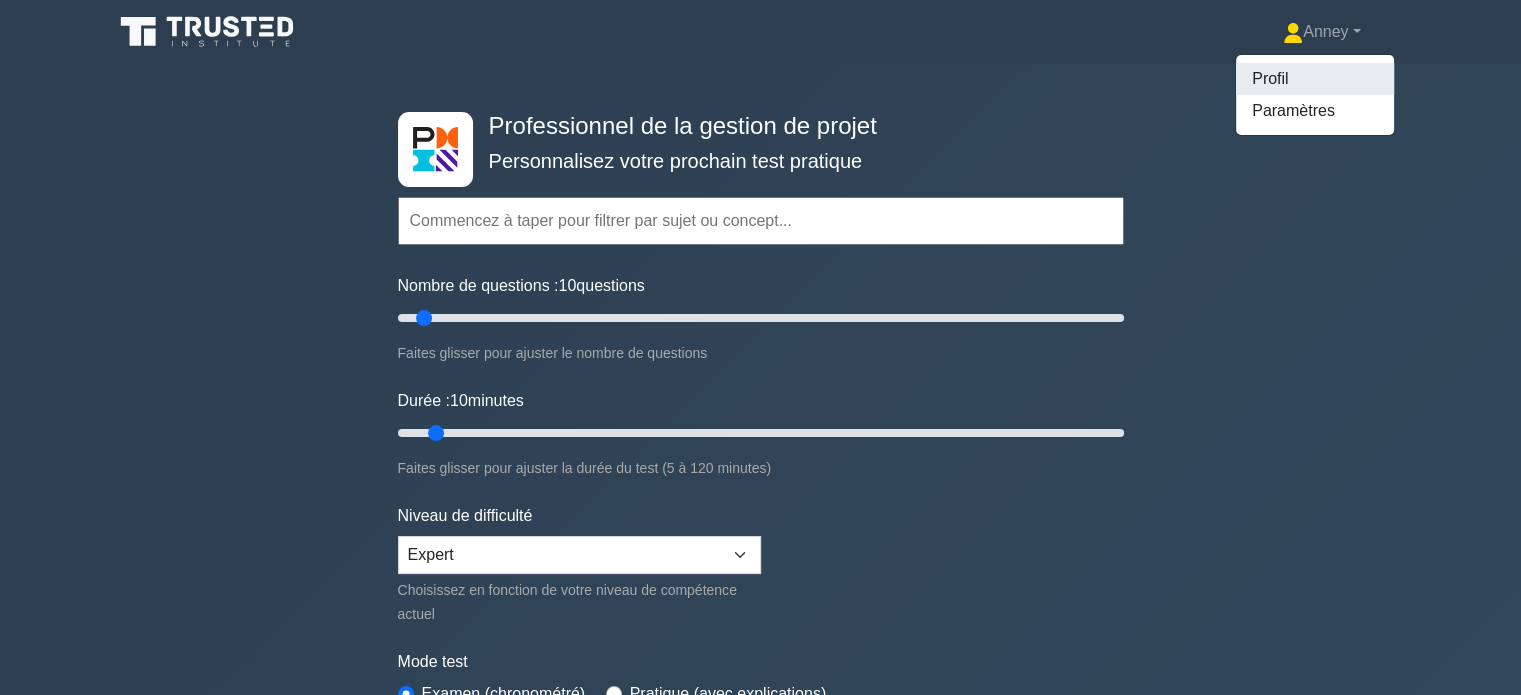 click on "Profil" at bounding box center (1270, 78) 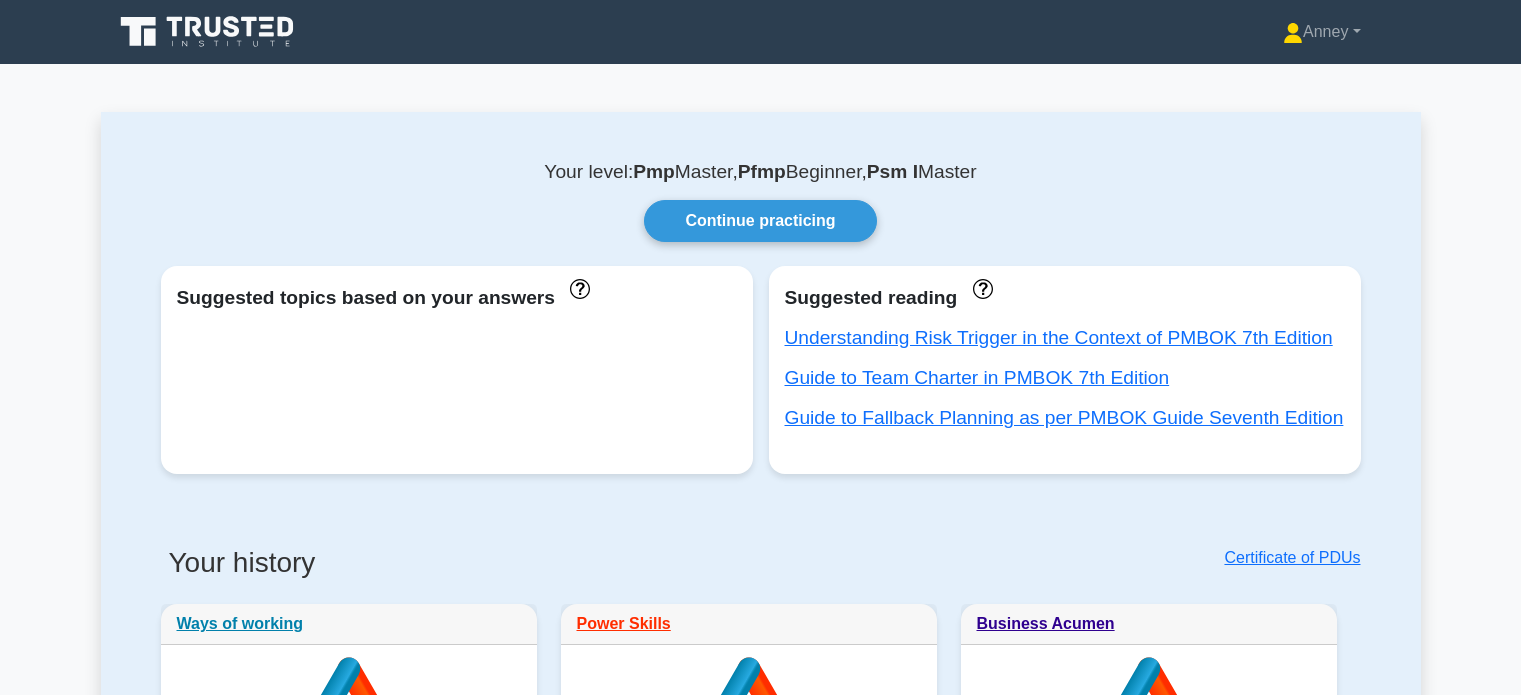scroll, scrollTop: 0, scrollLeft: 0, axis: both 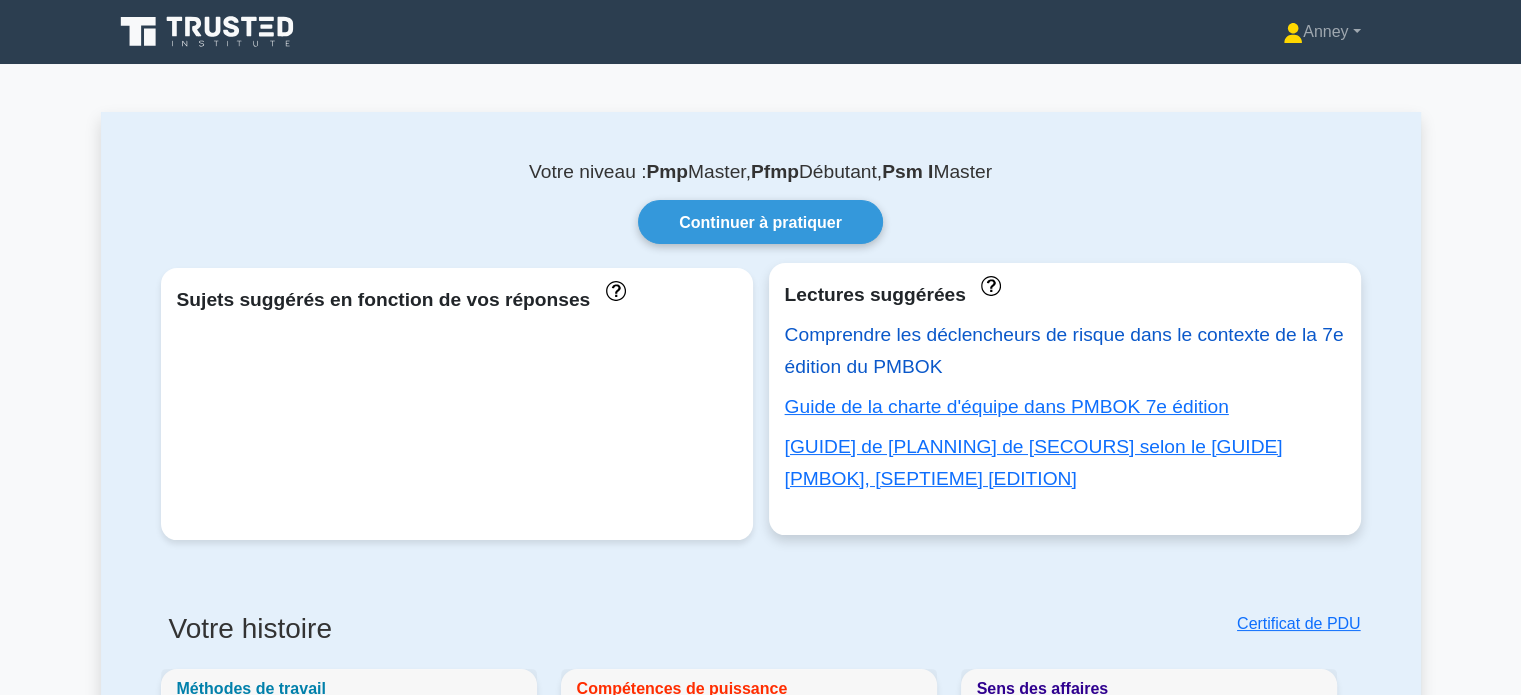 click on "Comprendre les déclencheurs de risque dans le contexte de la 7e édition du PMBOK" at bounding box center (1064, 350) 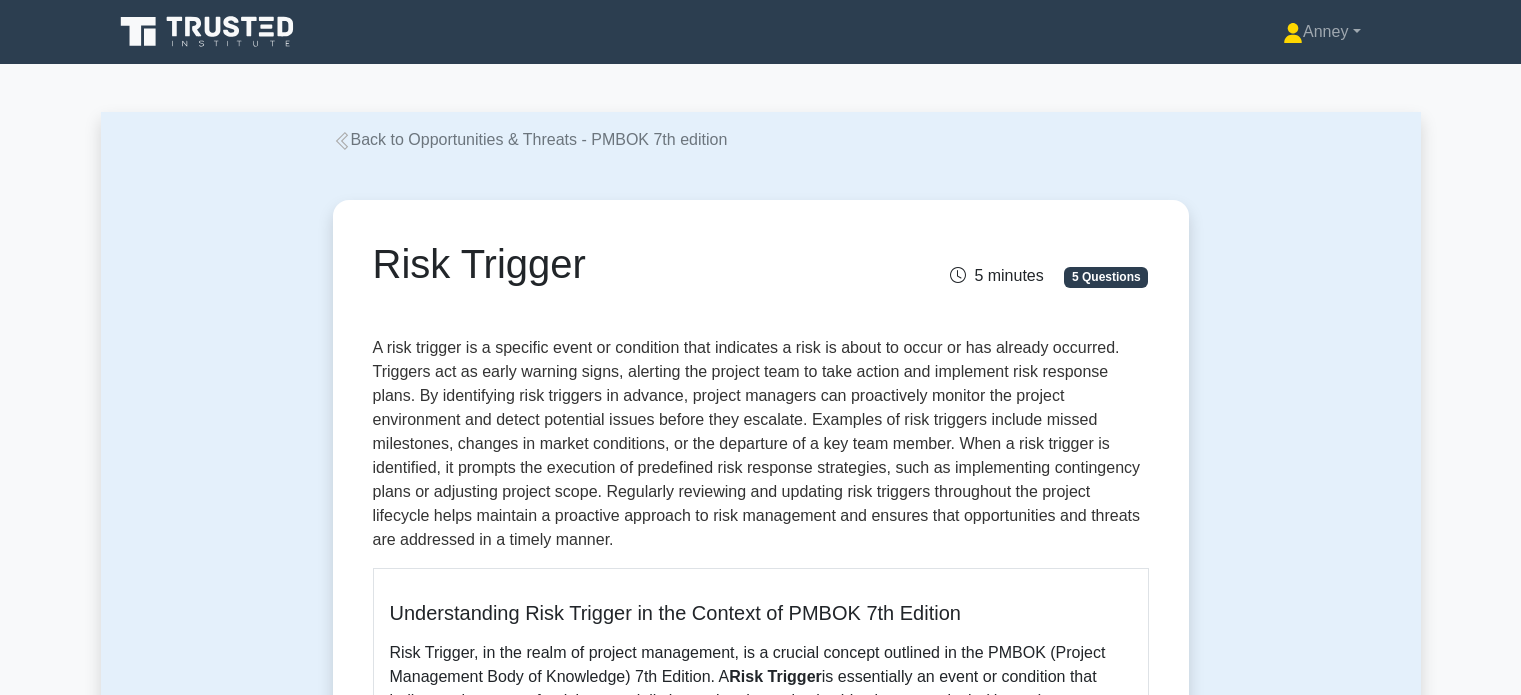 scroll, scrollTop: 0, scrollLeft: 0, axis: both 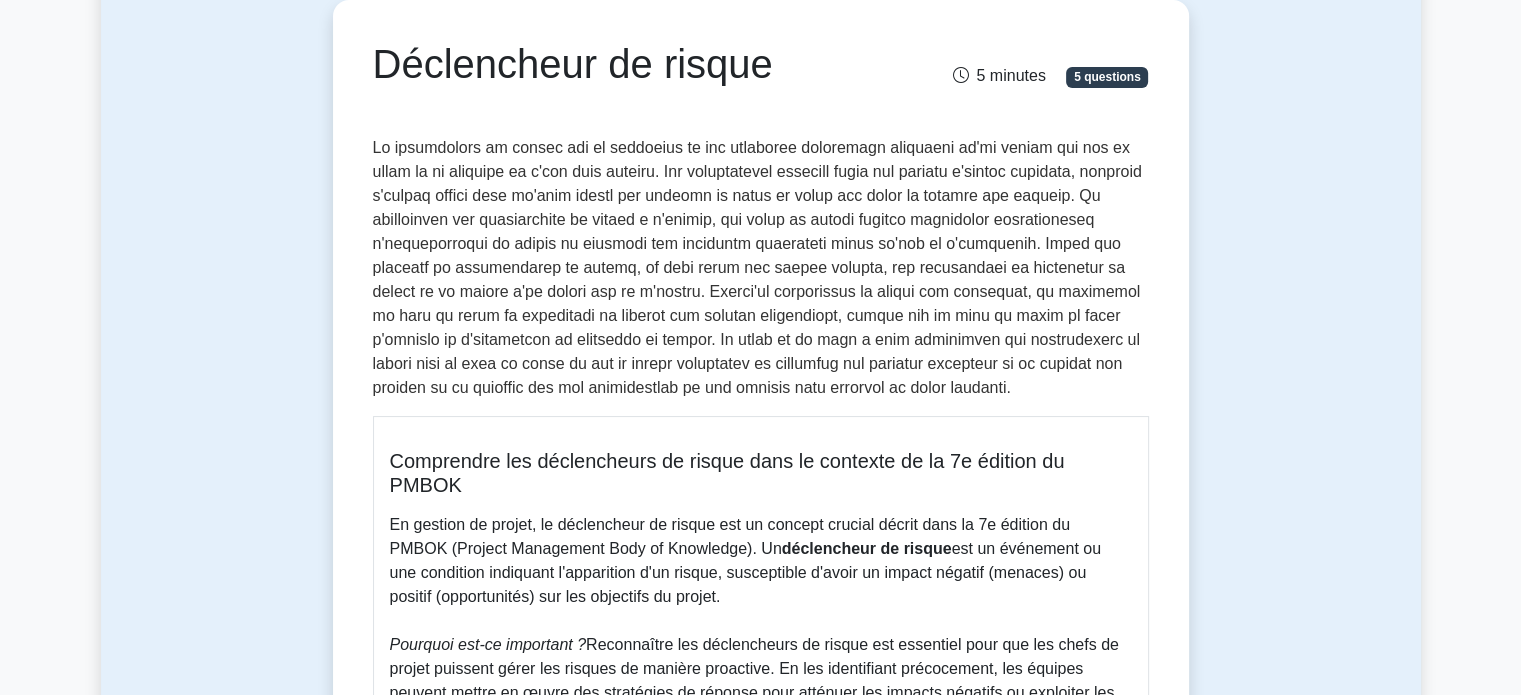 click on "Déclencheur de risque
[TIME]
5 questions
Comprendre les déclencheurs de risque dans le contexte de la 7e édition du PMBOK
En gestion de projet, le déclencheur de risque est un concept crucial décrit dans la 7e édition du PMBOK (Project Management Body of Knowledge). Un  déclencheur de risque   Pourquoi est-ce important ?   Fonctionnement :" at bounding box center [761, 767] 